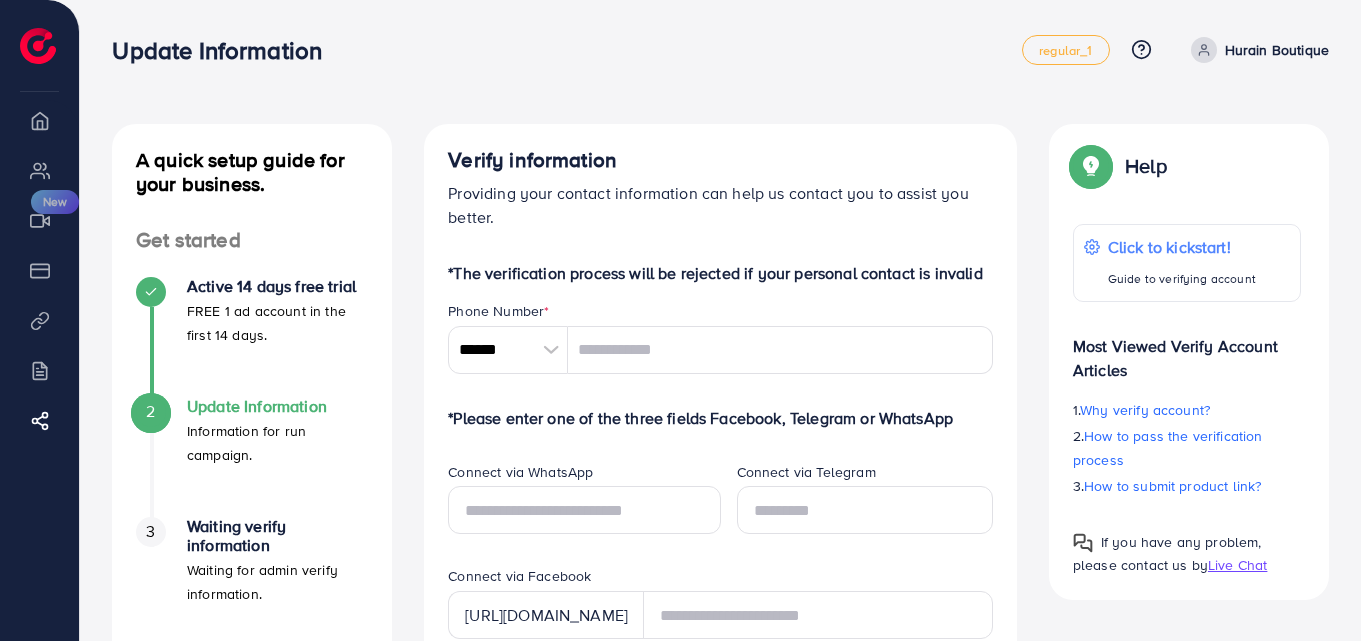 scroll, scrollTop: 0, scrollLeft: 0, axis: both 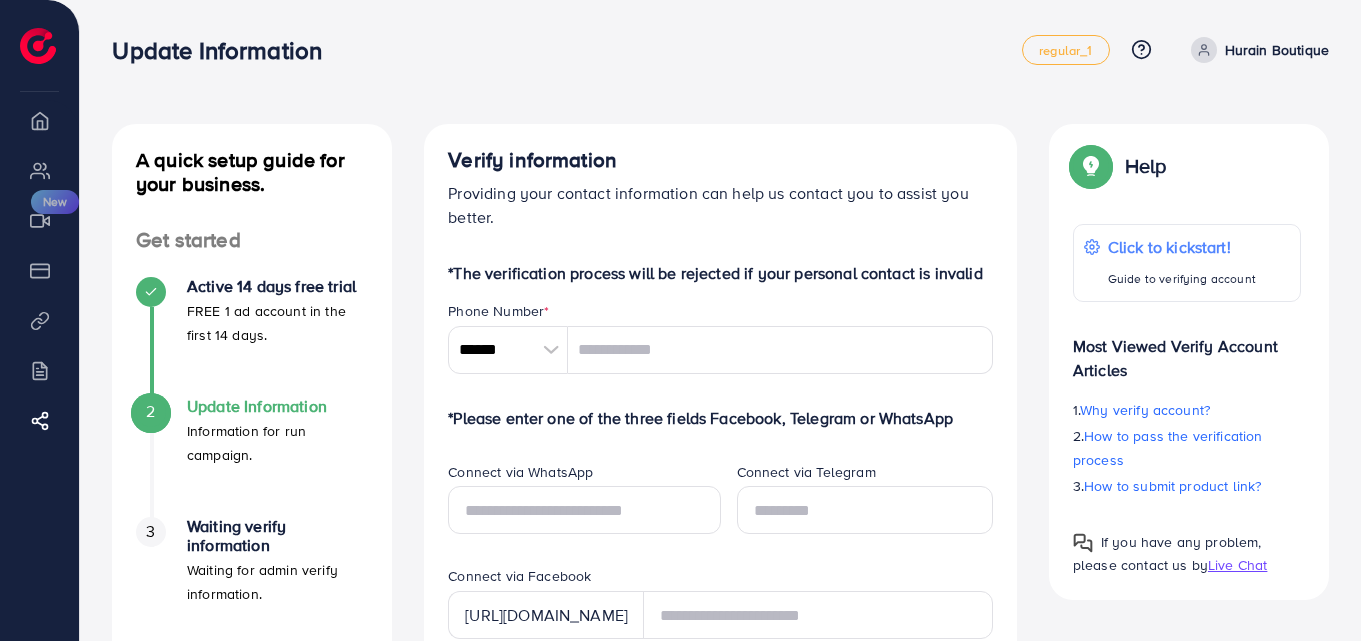 click at bounding box center [550, 350] 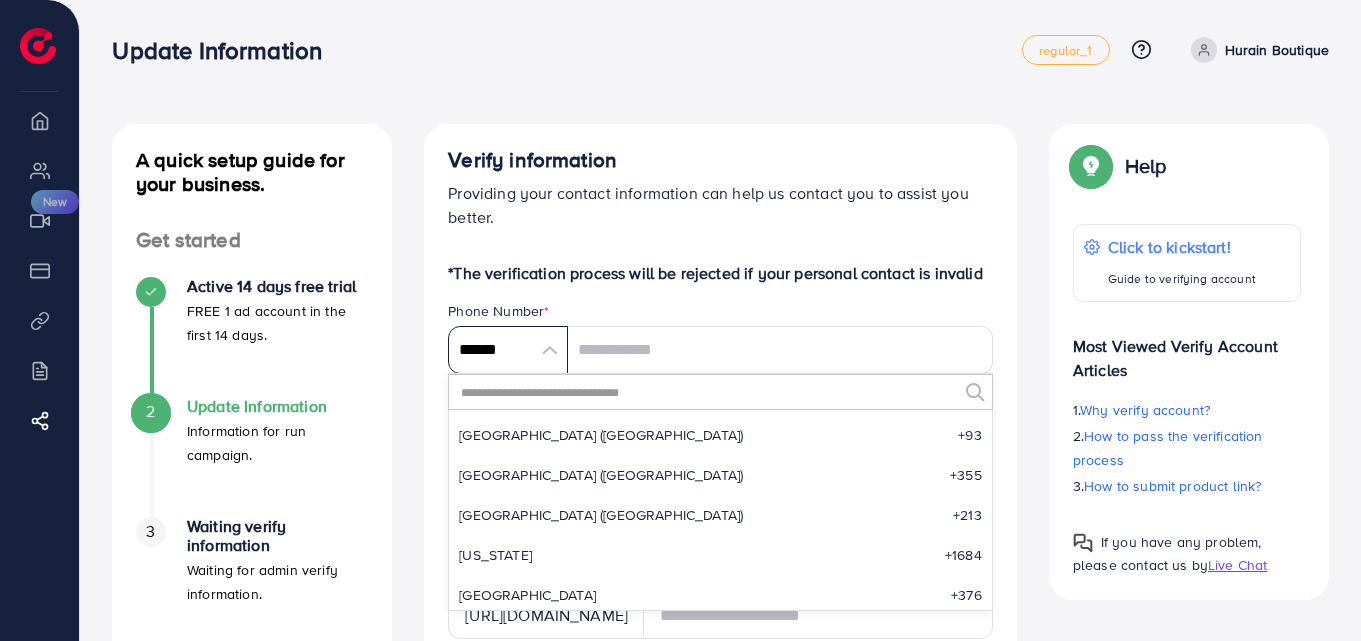 scroll, scrollTop: 9285, scrollLeft: 0, axis: vertical 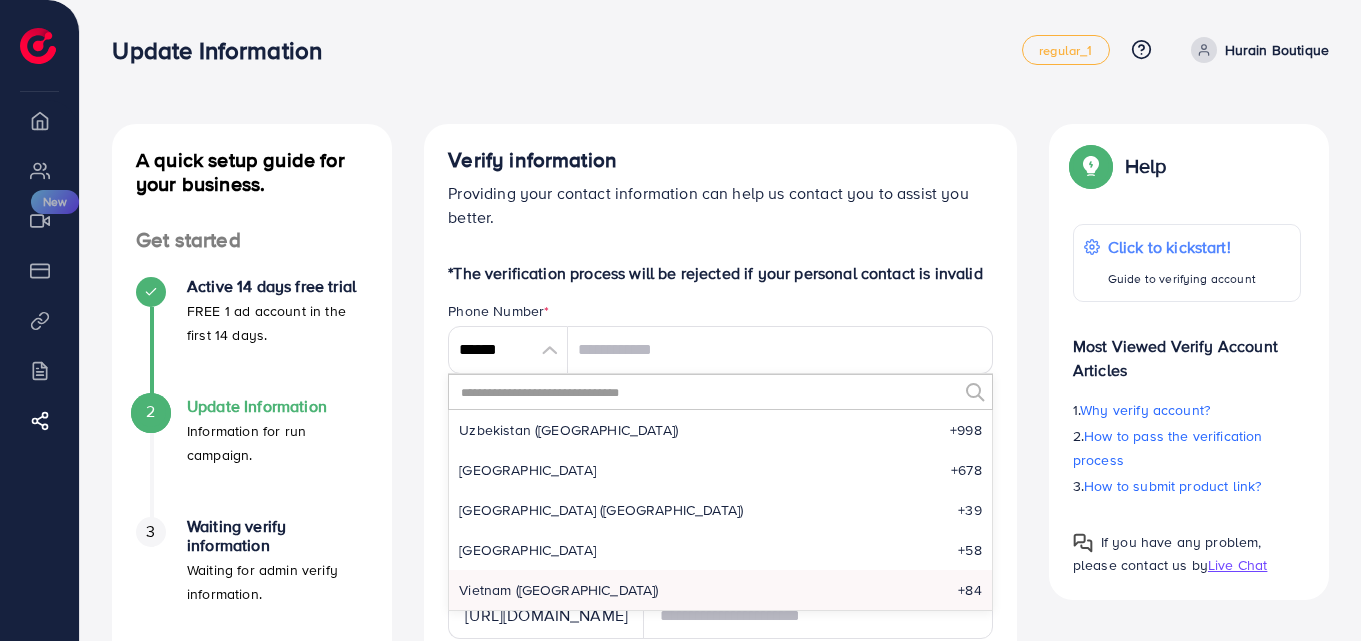 click at bounding box center (708, 392) 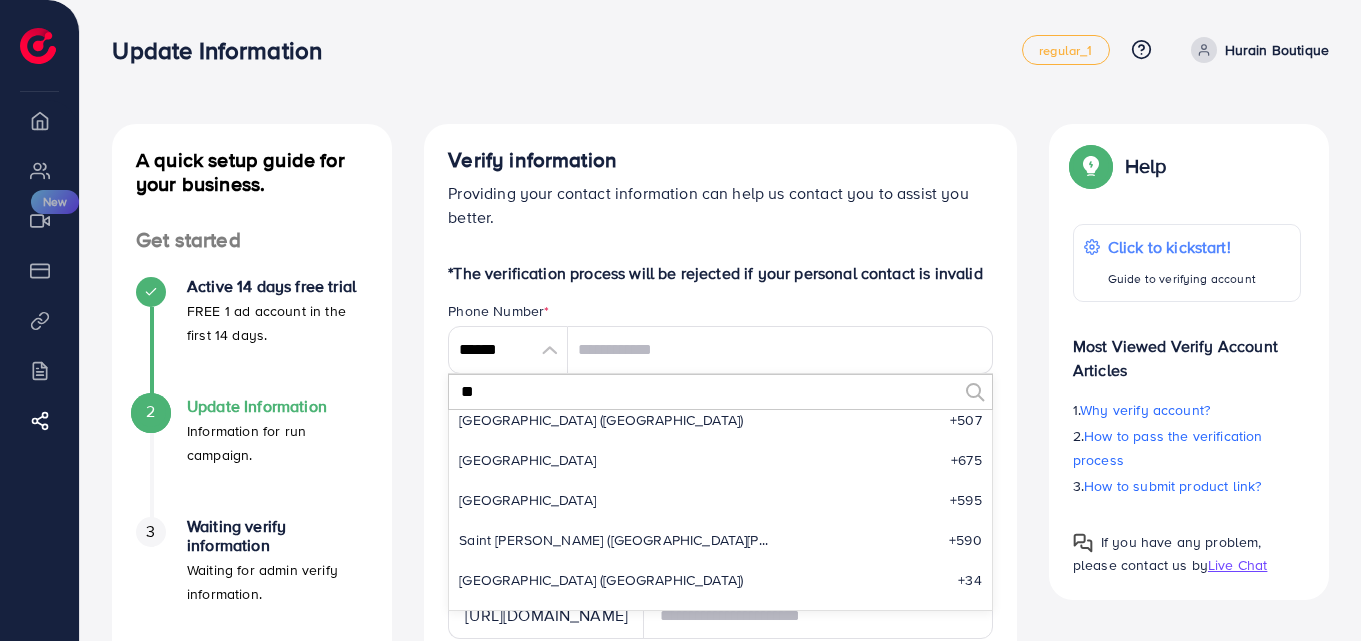 scroll, scrollTop: 0, scrollLeft: 0, axis: both 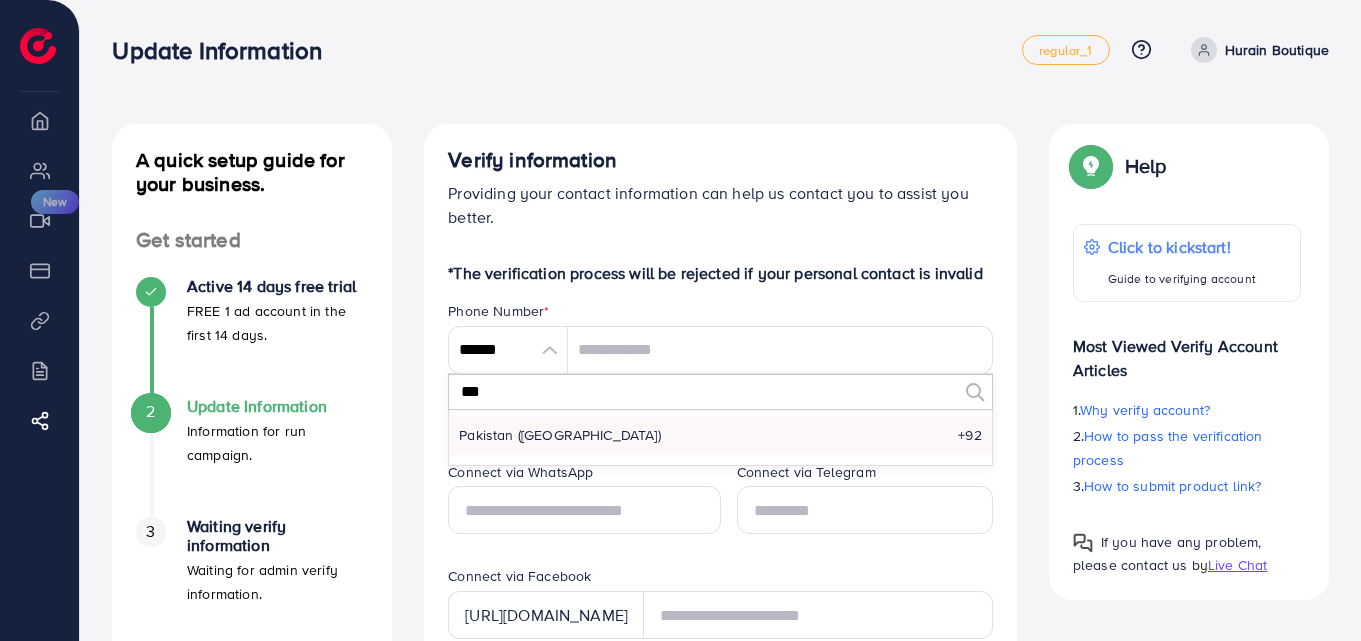 type on "***" 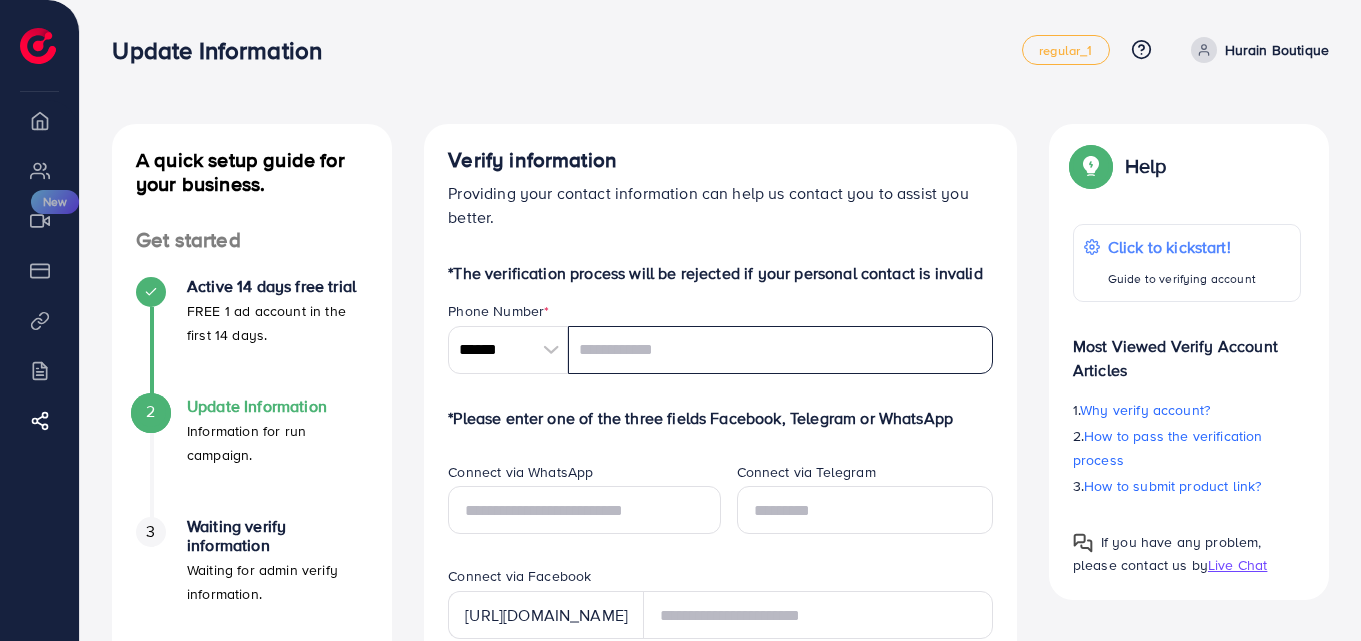 click at bounding box center (780, 350) 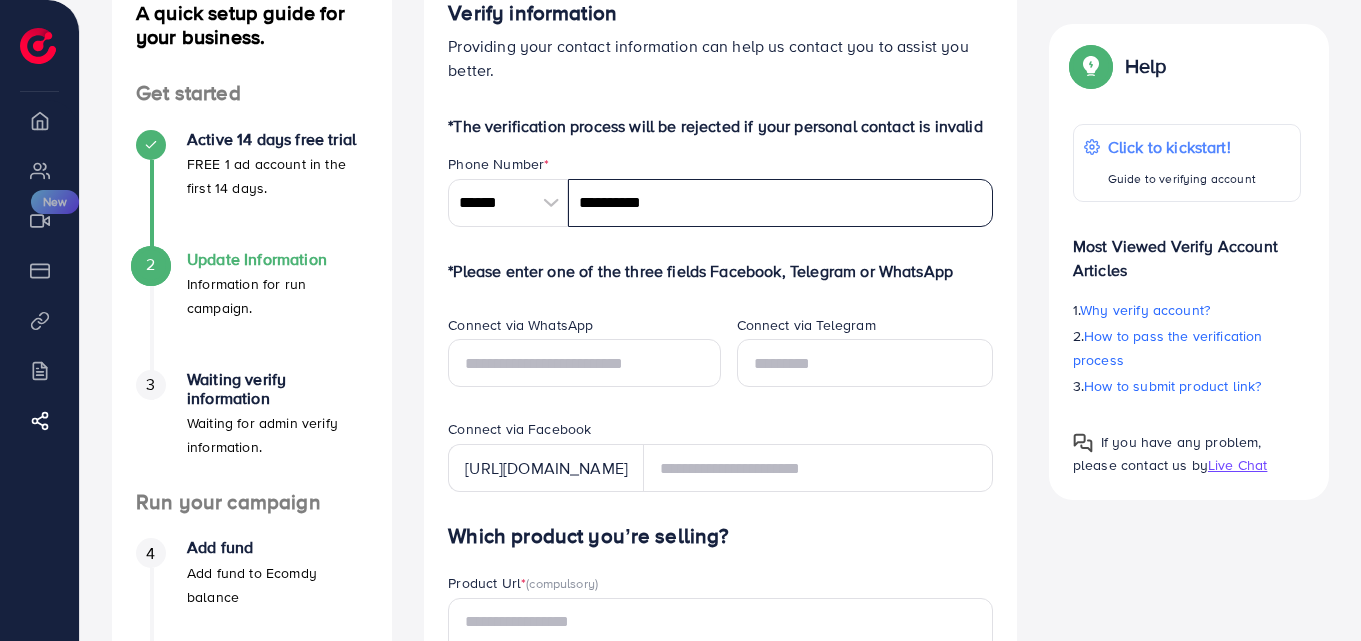 scroll, scrollTop: 149, scrollLeft: 0, axis: vertical 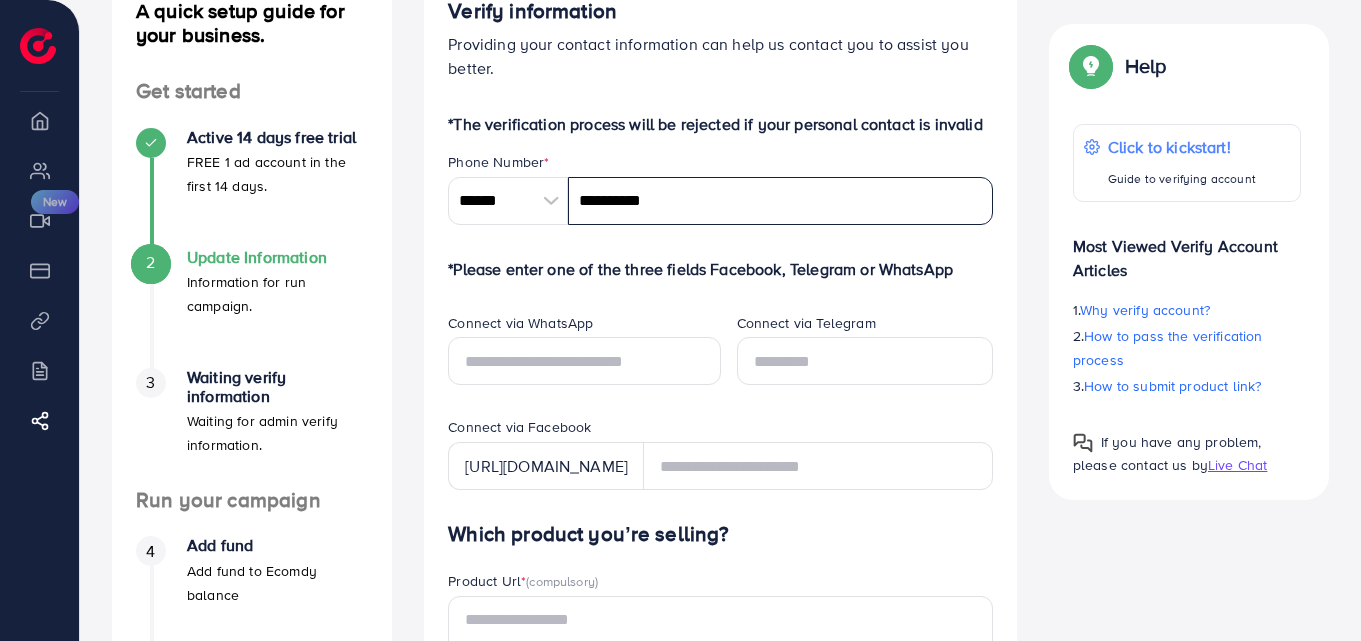 type on "**********" 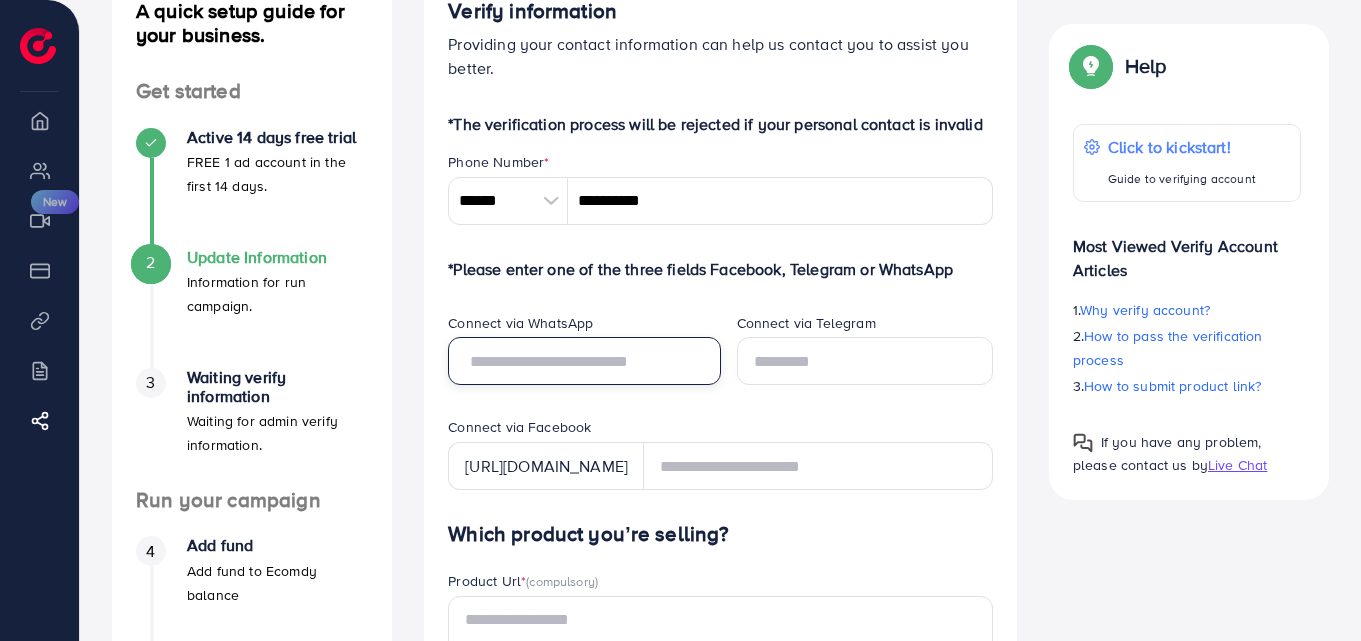 click at bounding box center (584, 361) 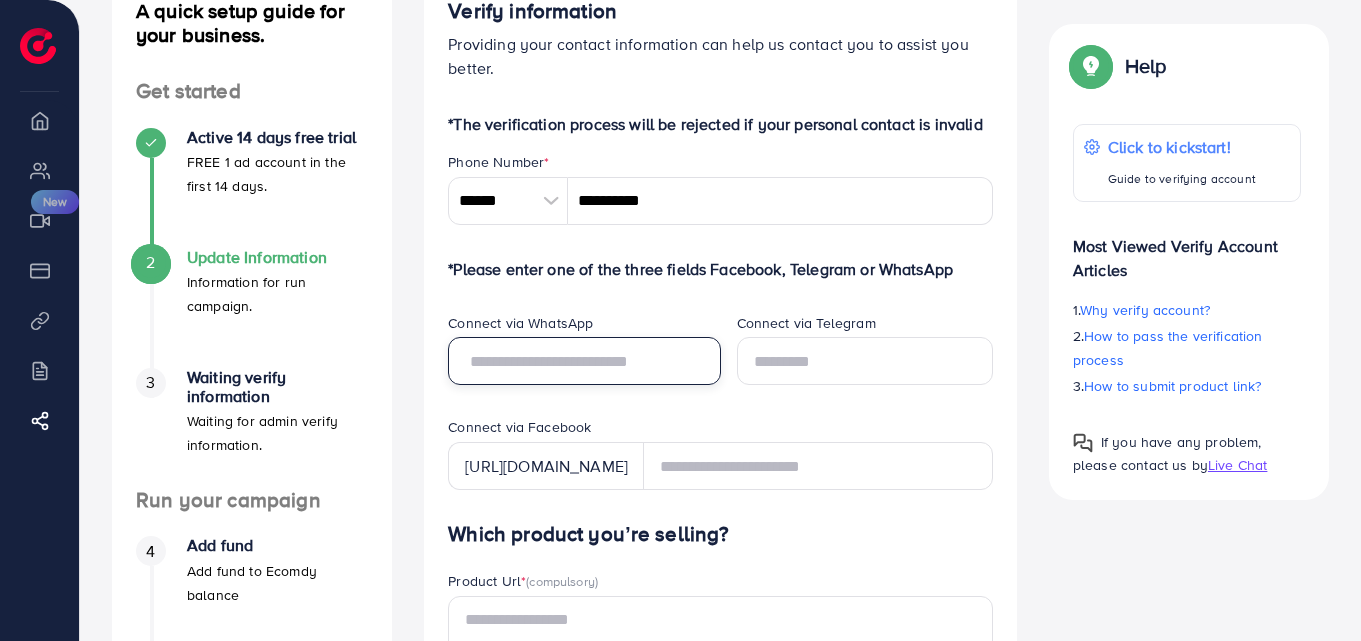 type on "*" 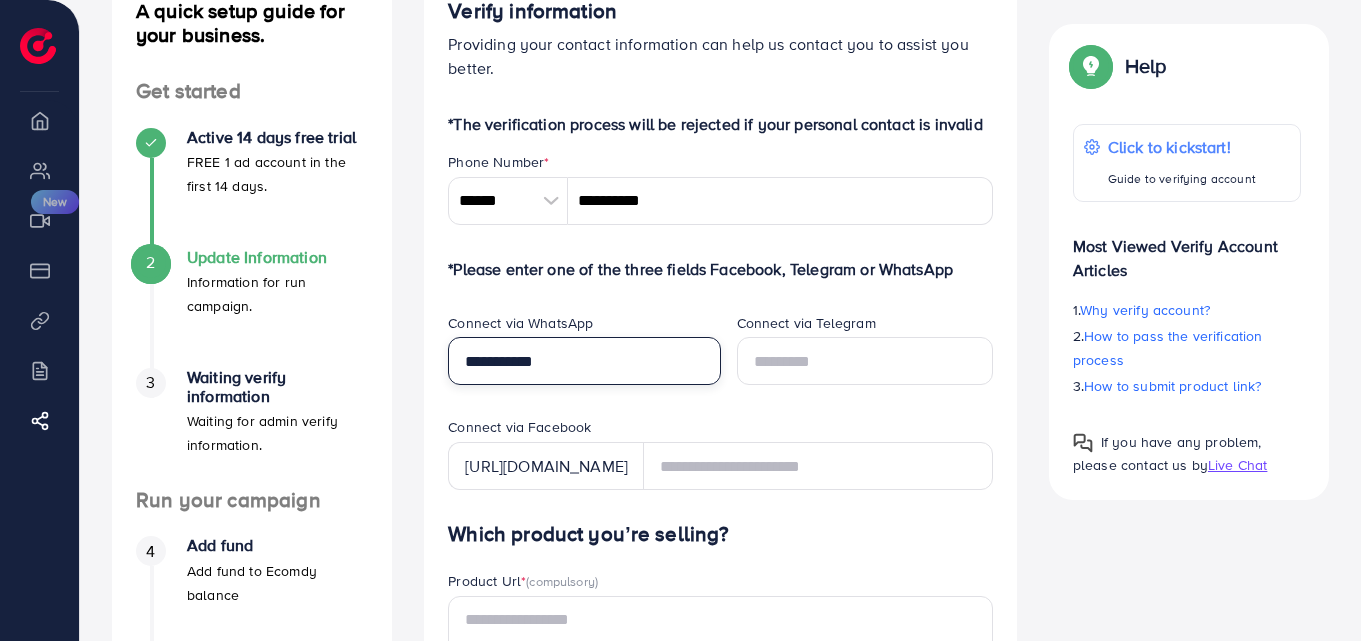 type on "**********" 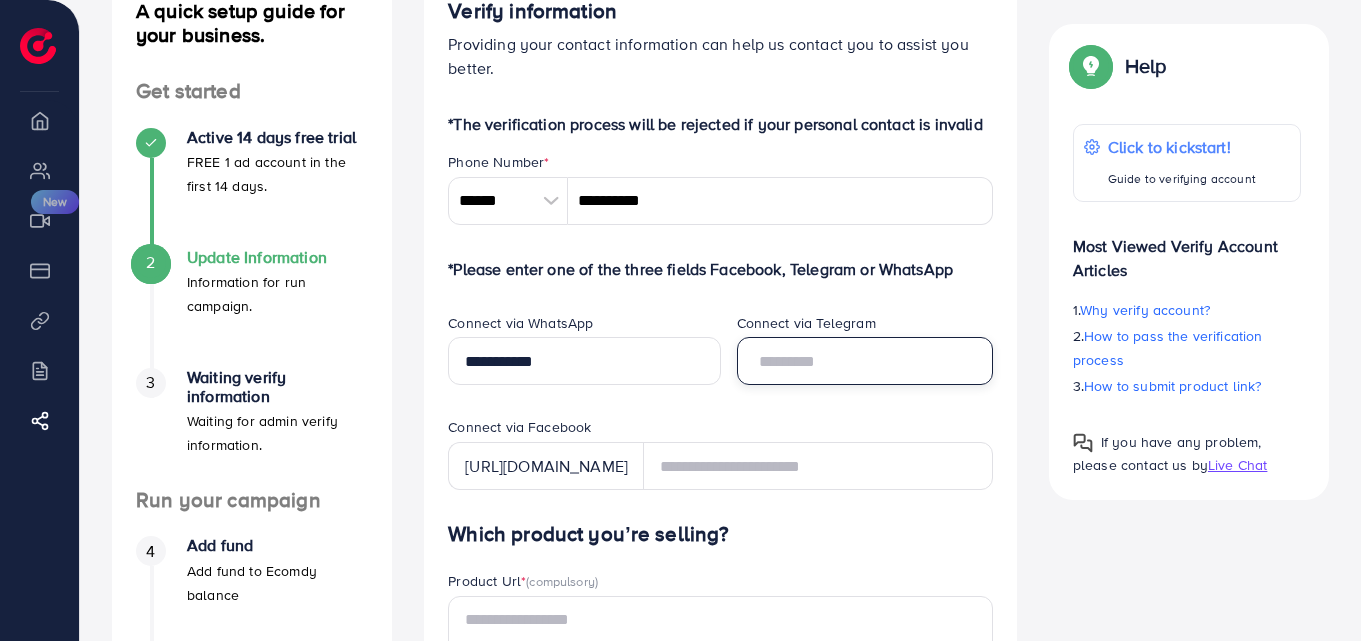 click at bounding box center [865, 361] 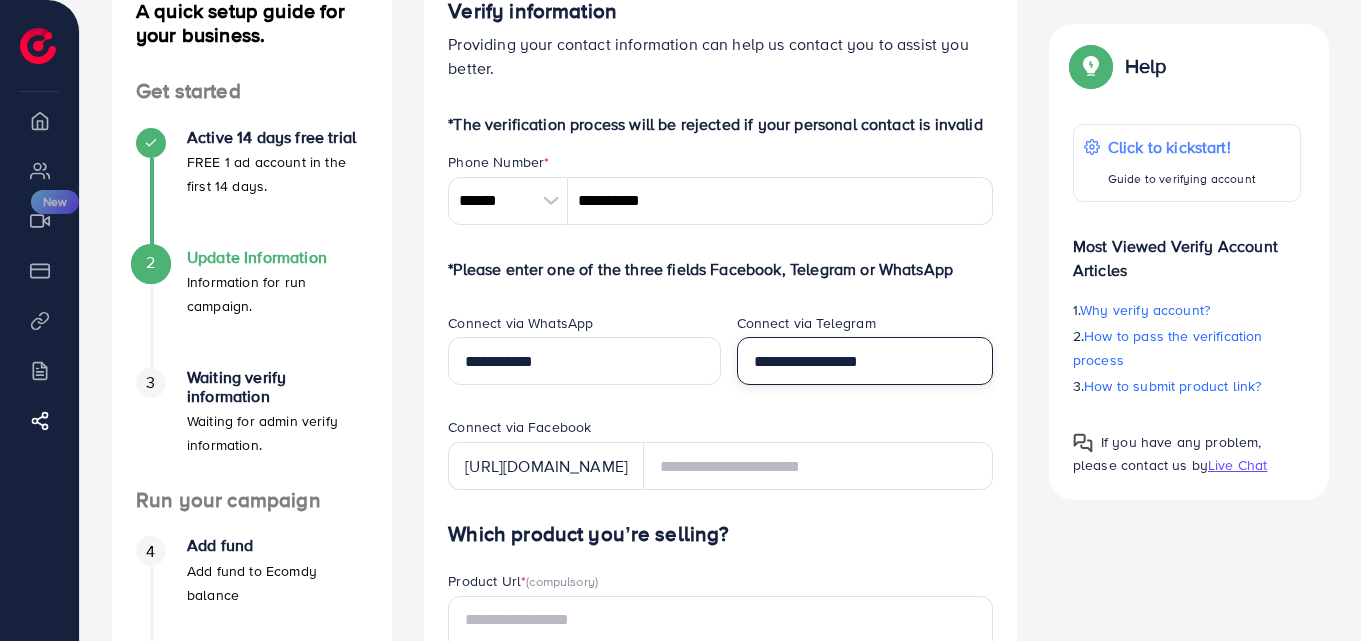 type on "**********" 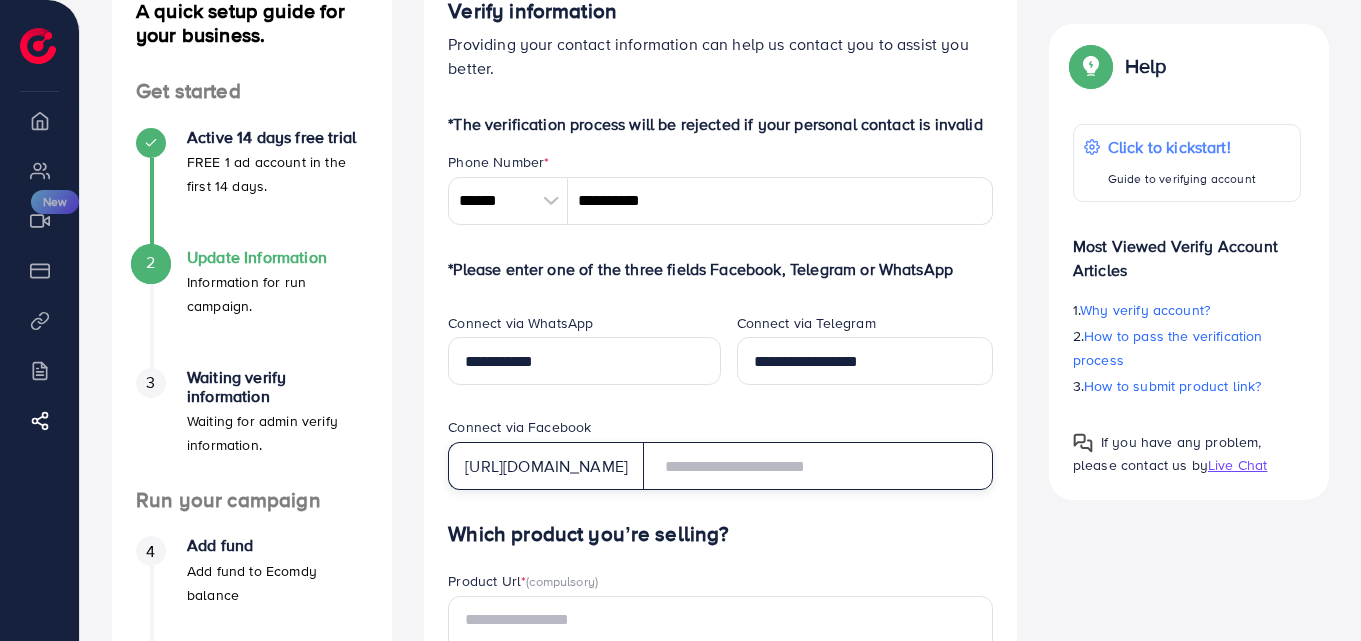 click at bounding box center (818, 466) 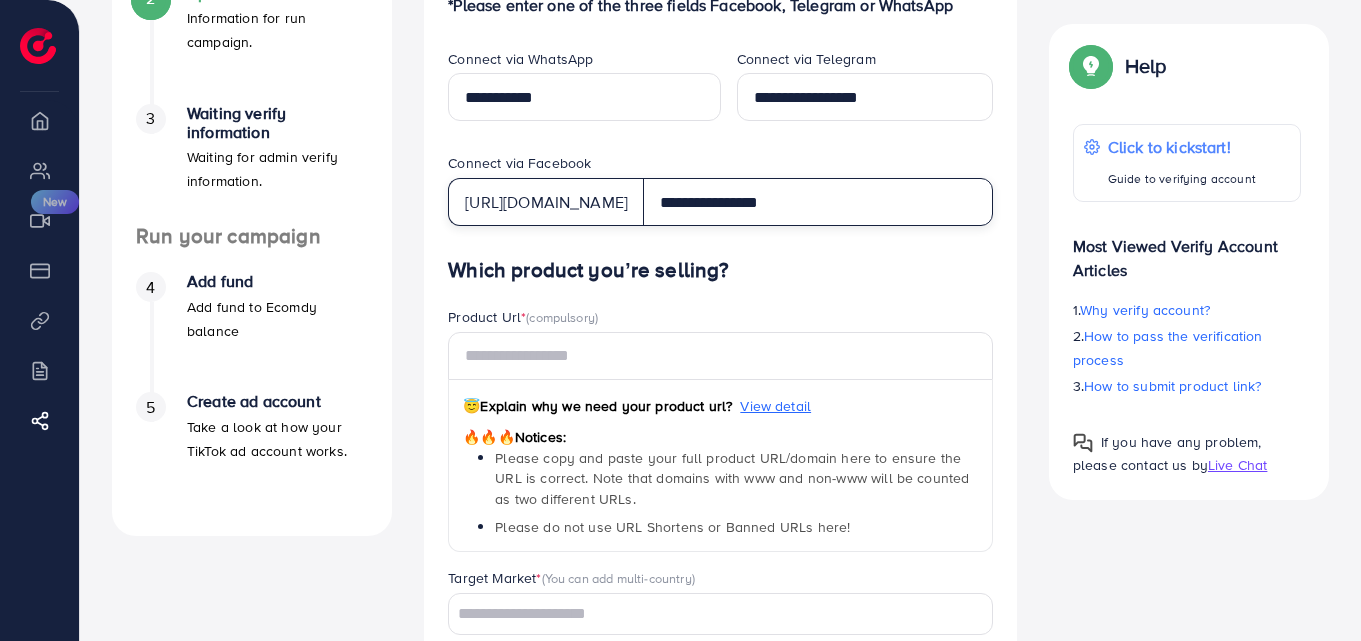 scroll, scrollTop: 421, scrollLeft: 0, axis: vertical 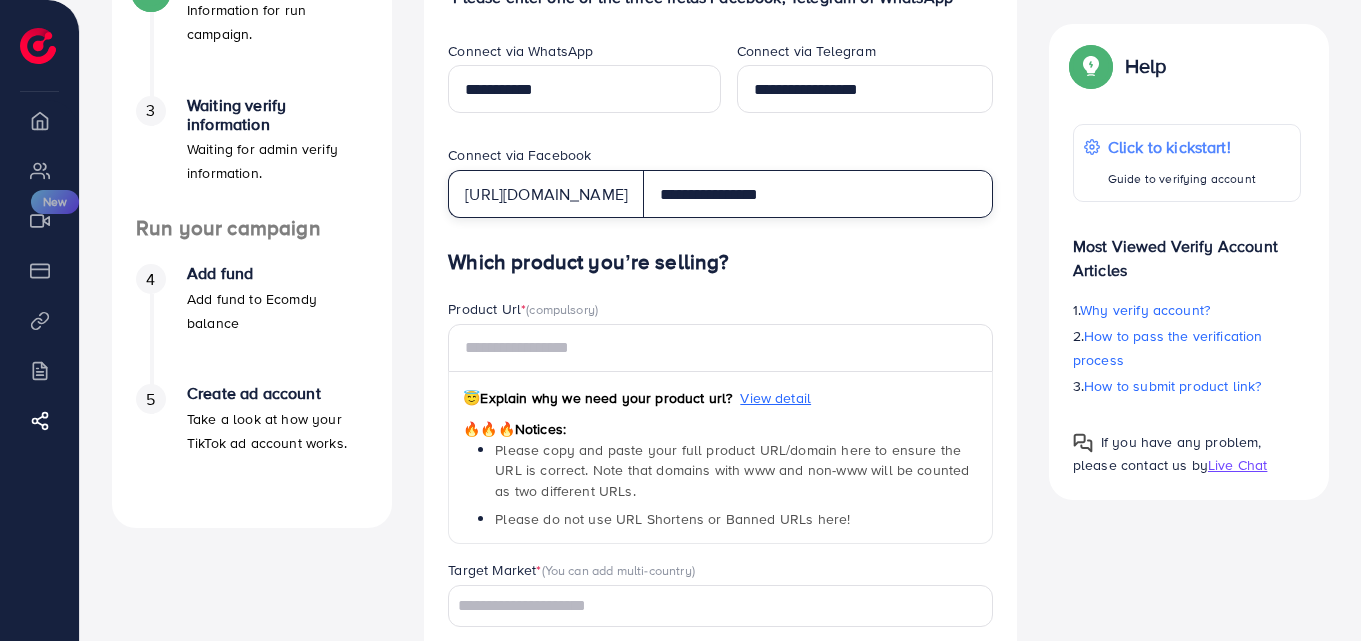 type on "**********" 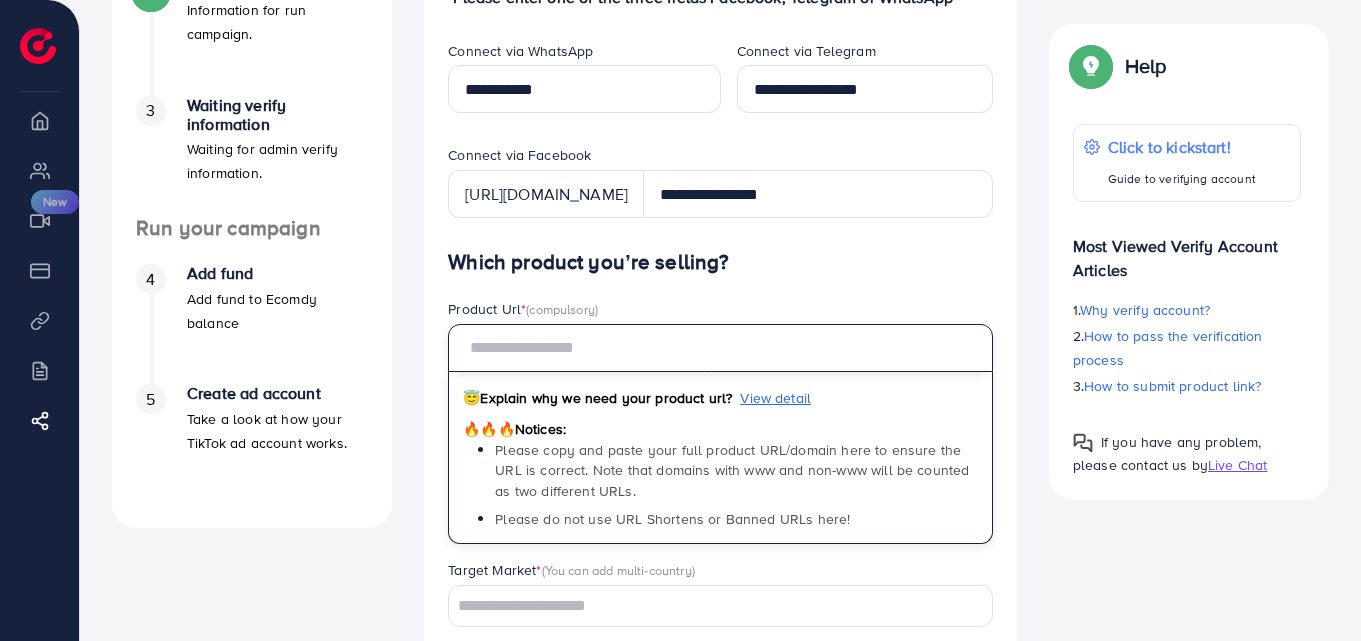 click at bounding box center (720, 348) 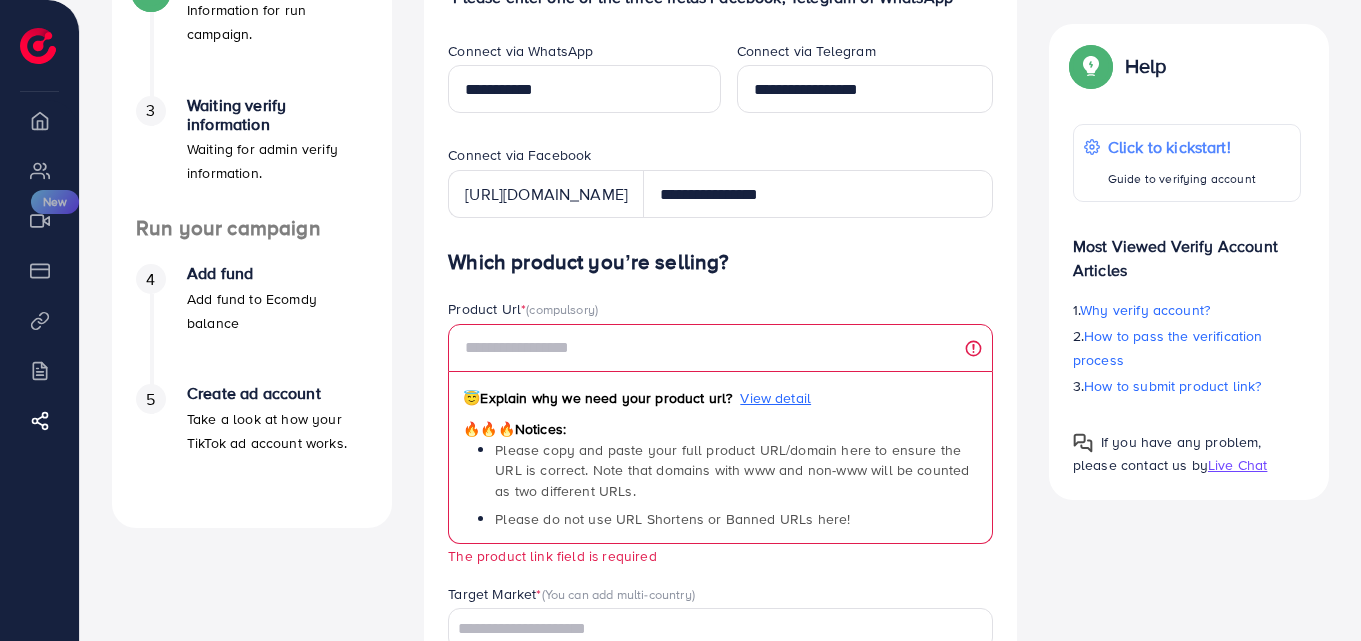 drag, startPoint x: 768, startPoint y: 400, endPoint x: 764, endPoint y: 439, distance: 39.20459 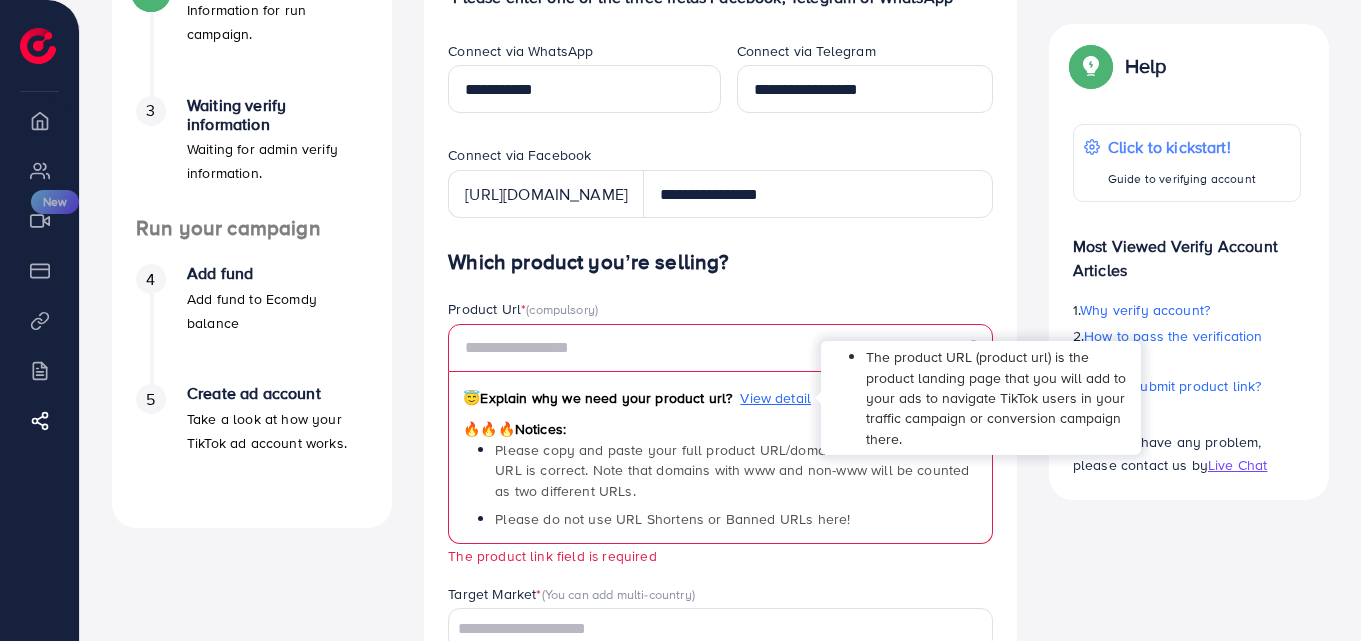 click on "View detail" at bounding box center (775, 398) 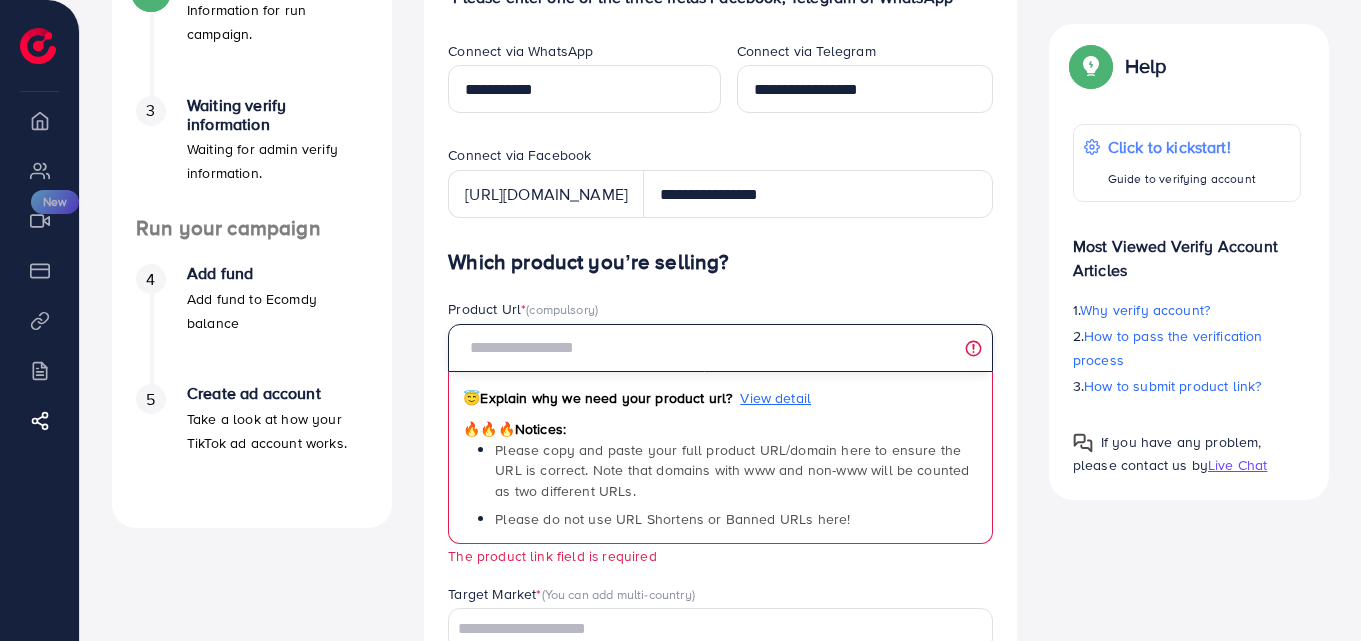 click at bounding box center (720, 348) 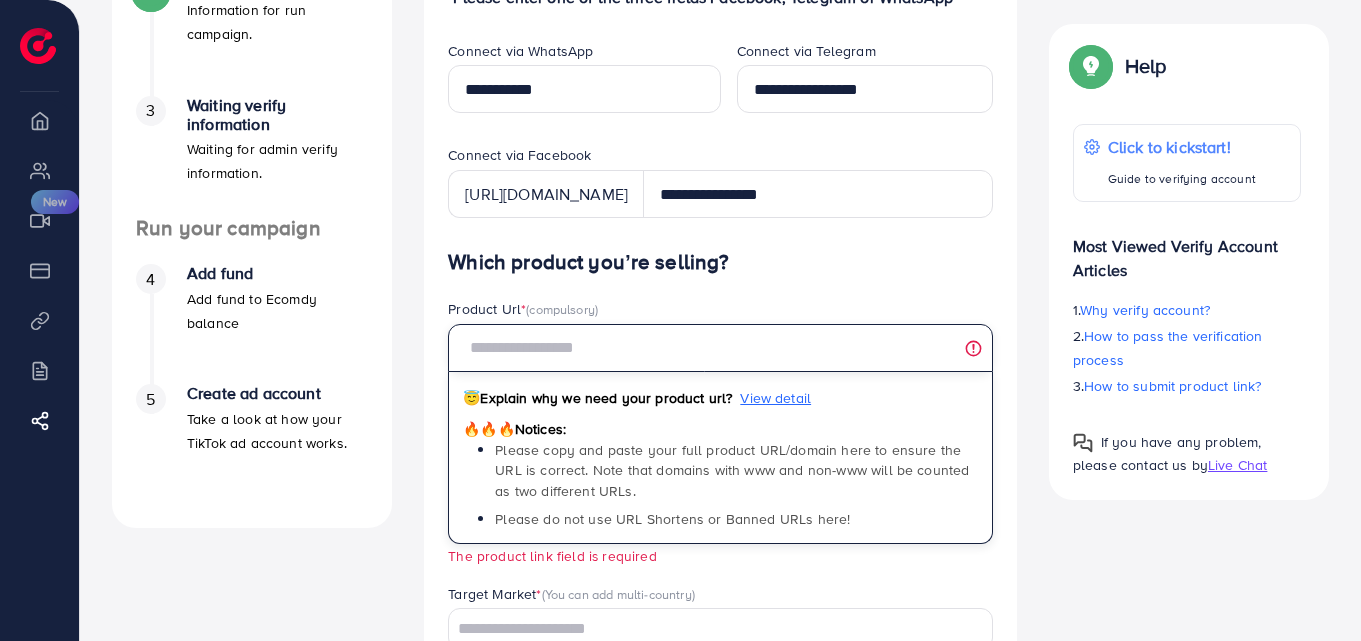 paste on "**********" 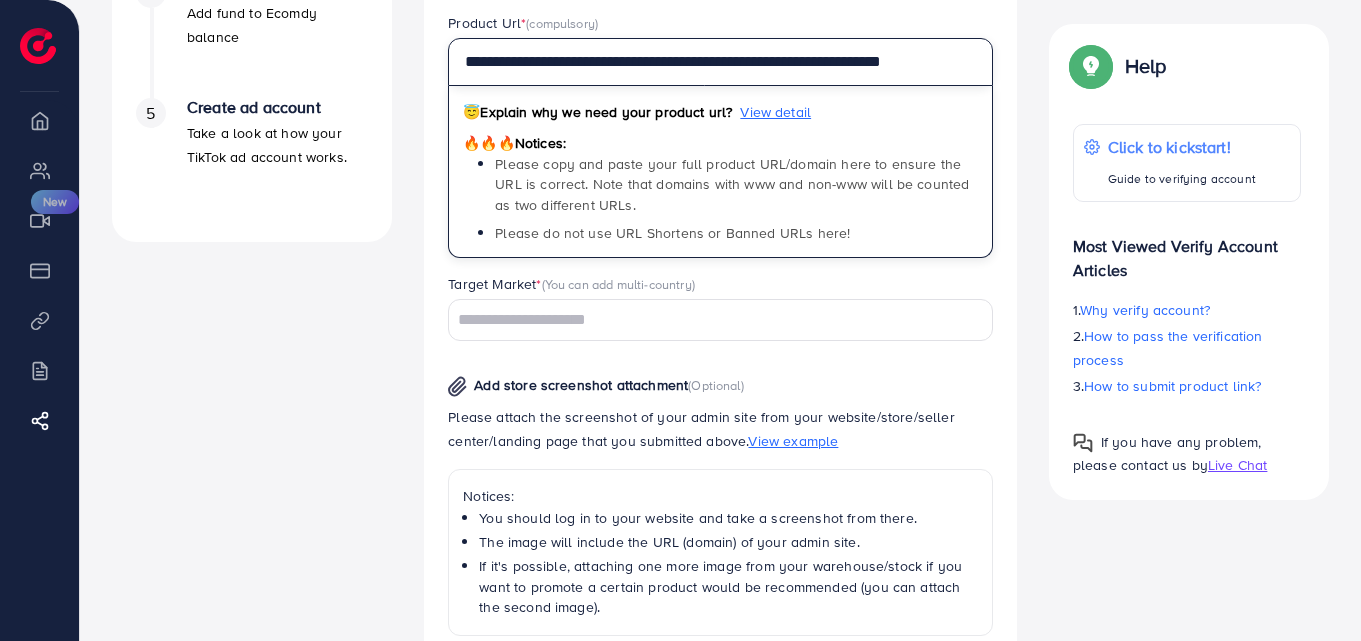 scroll, scrollTop: 708, scrollLeft: 0, axis: vertical 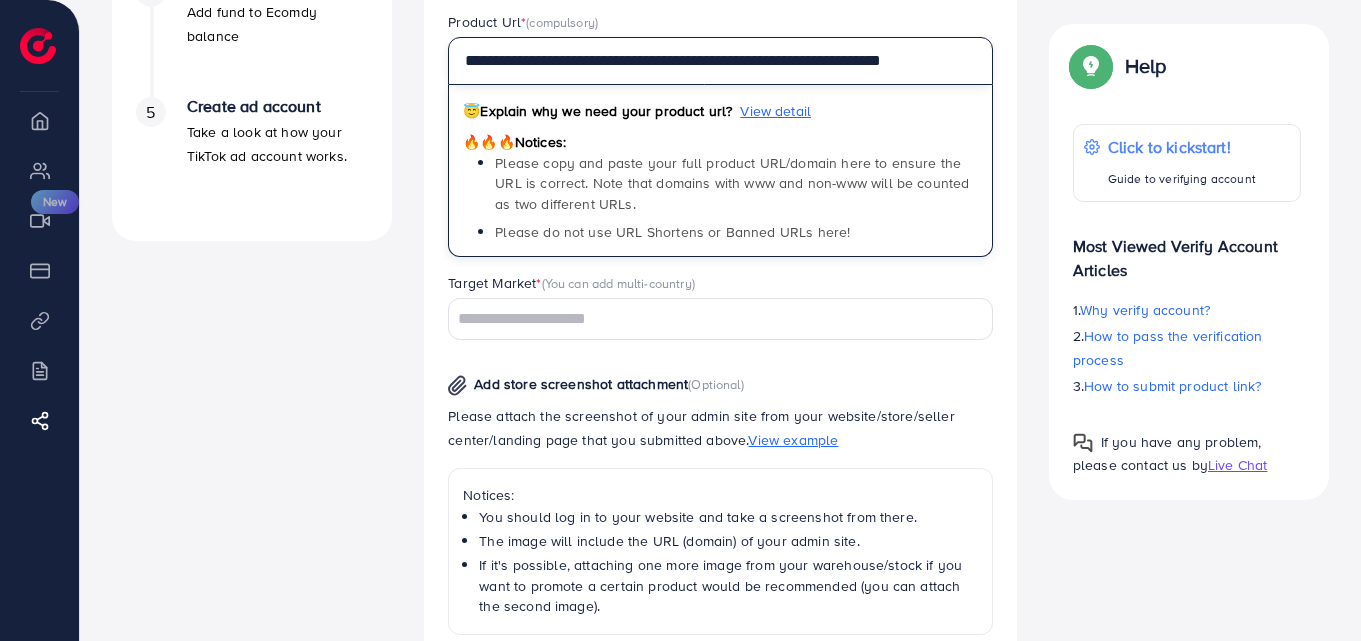 type on "**********" 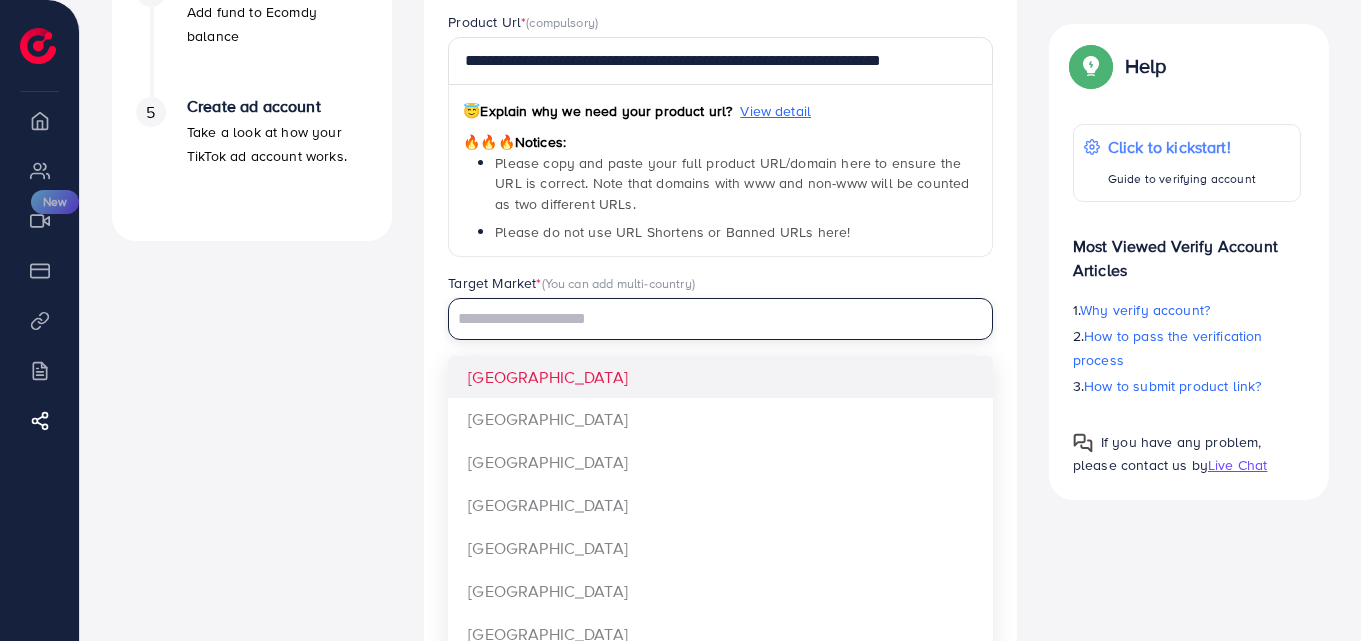 click at bounding box center (709, 319) 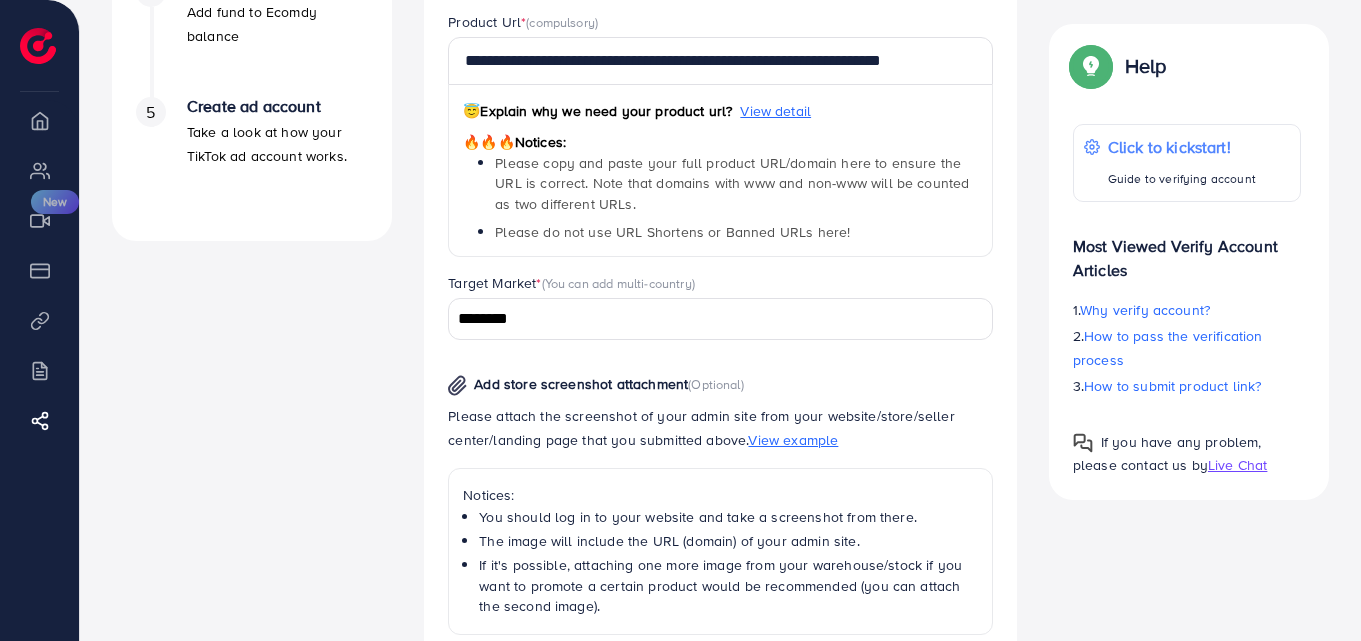 click on "Target Market  *  (You can add multi-country)" at bounding box center [720, 285] 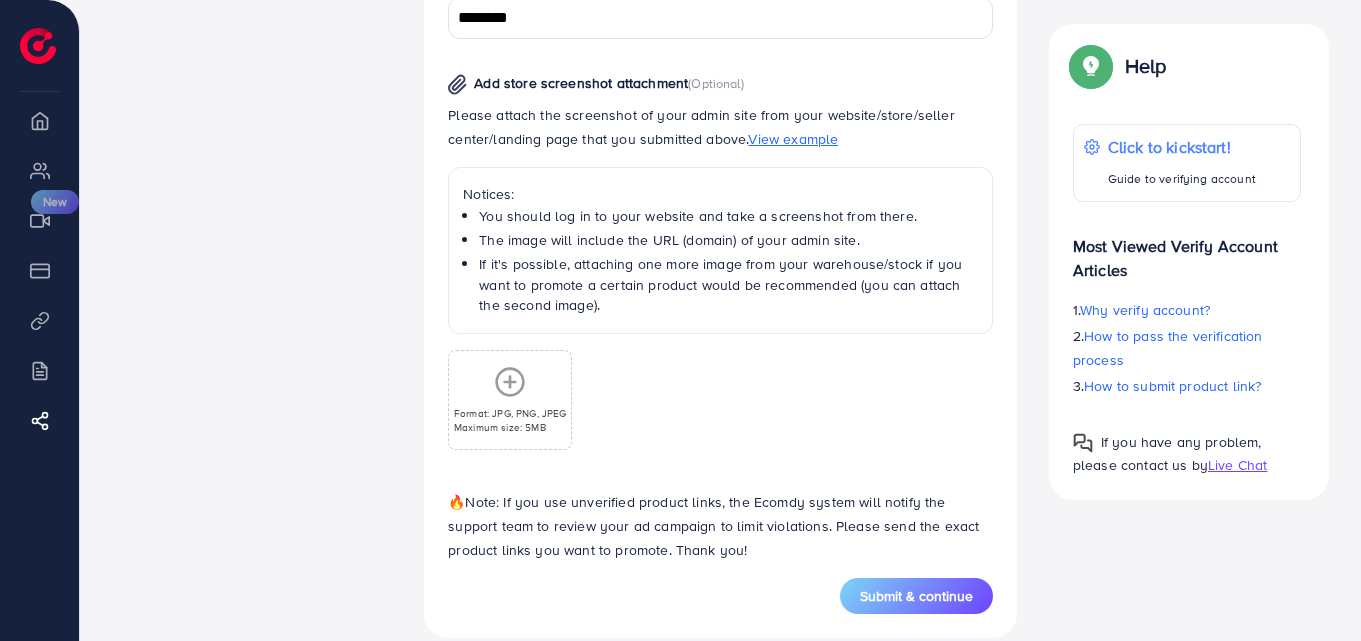 scroll, scrollTop: 1038, scrollLeft: 0, axis: vertical 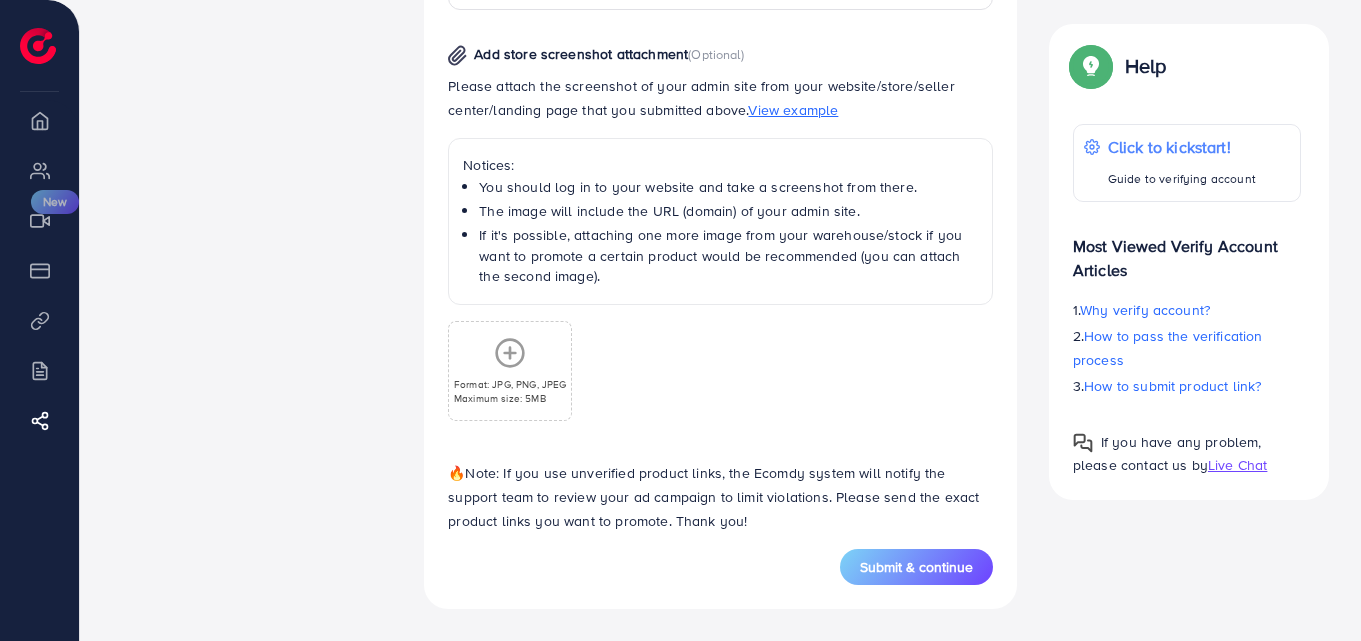 click 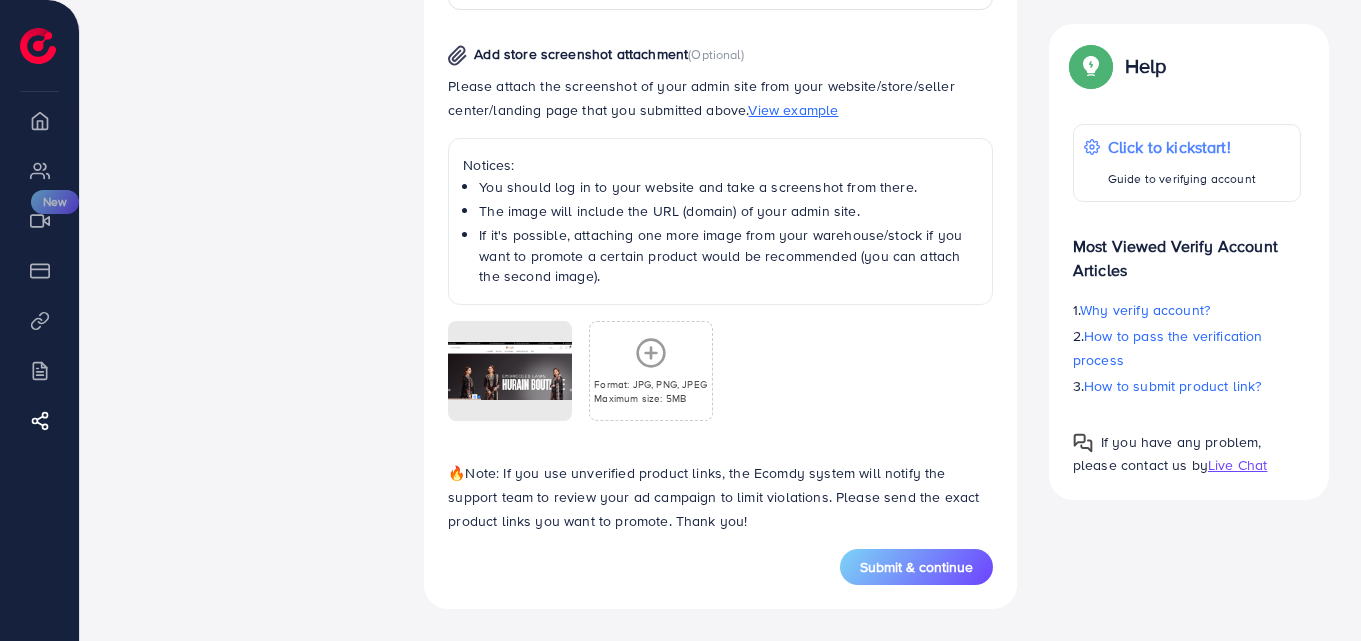 click on "Format: JPG, PNG, JPEG   Maximum size: 5MB" at bounding box center [650, 371] 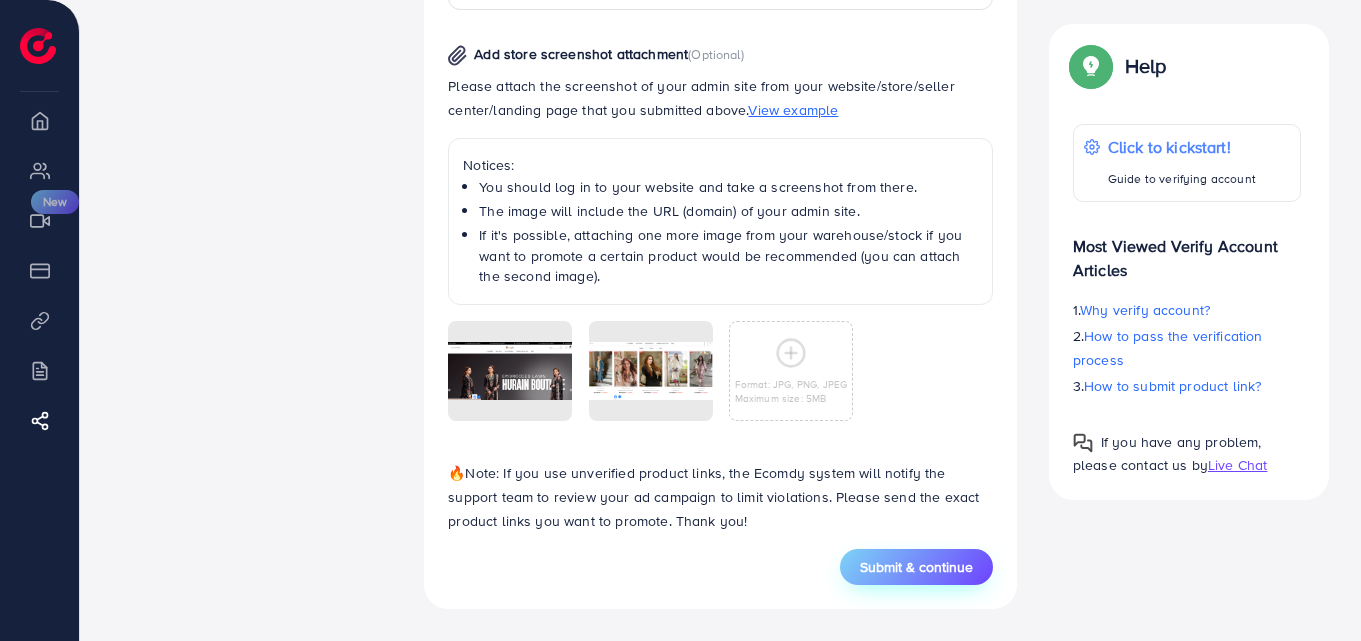 click on "Submit & continue" at bounding box center [916, 567] 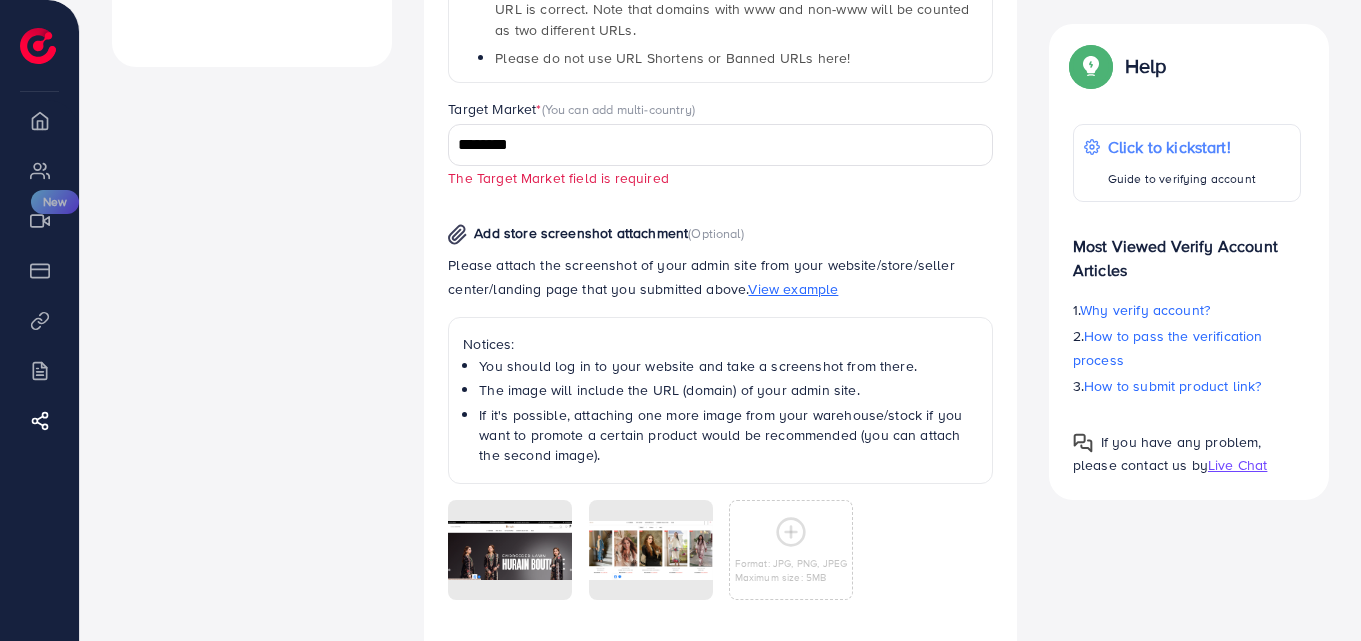 scroll, scrollTop: 878, scrollLeft: 0, axis: vertical 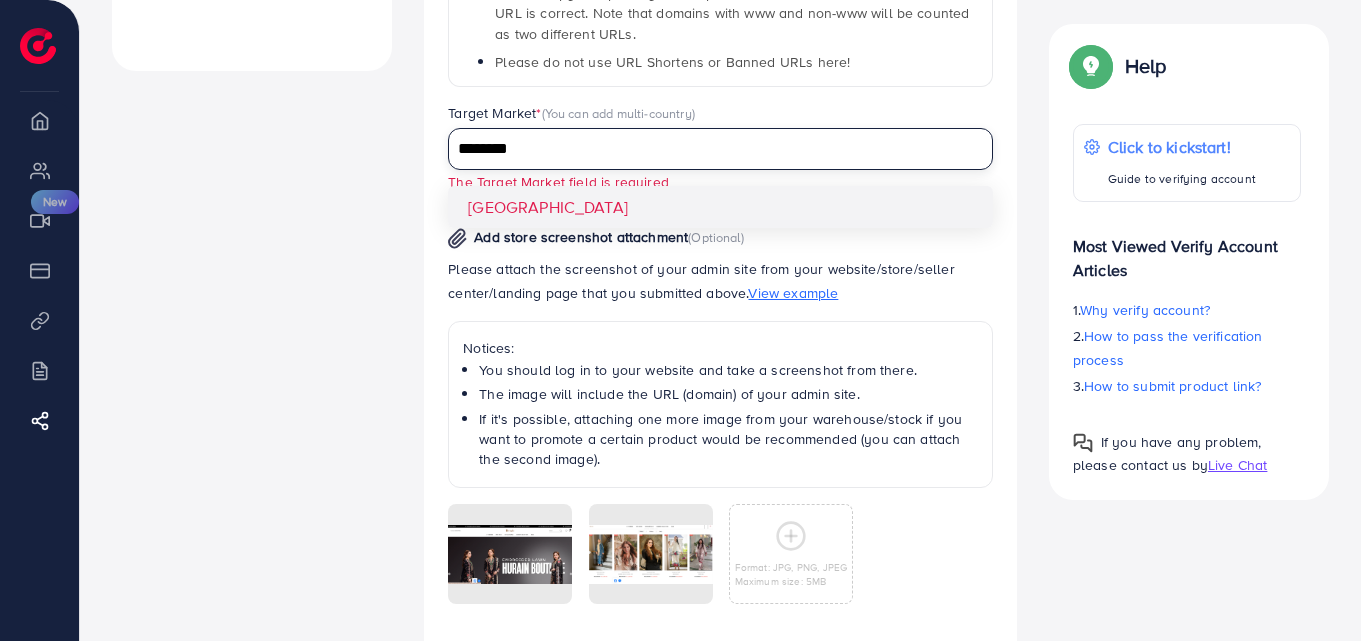 click on "********" at bounding box center (709, 149) 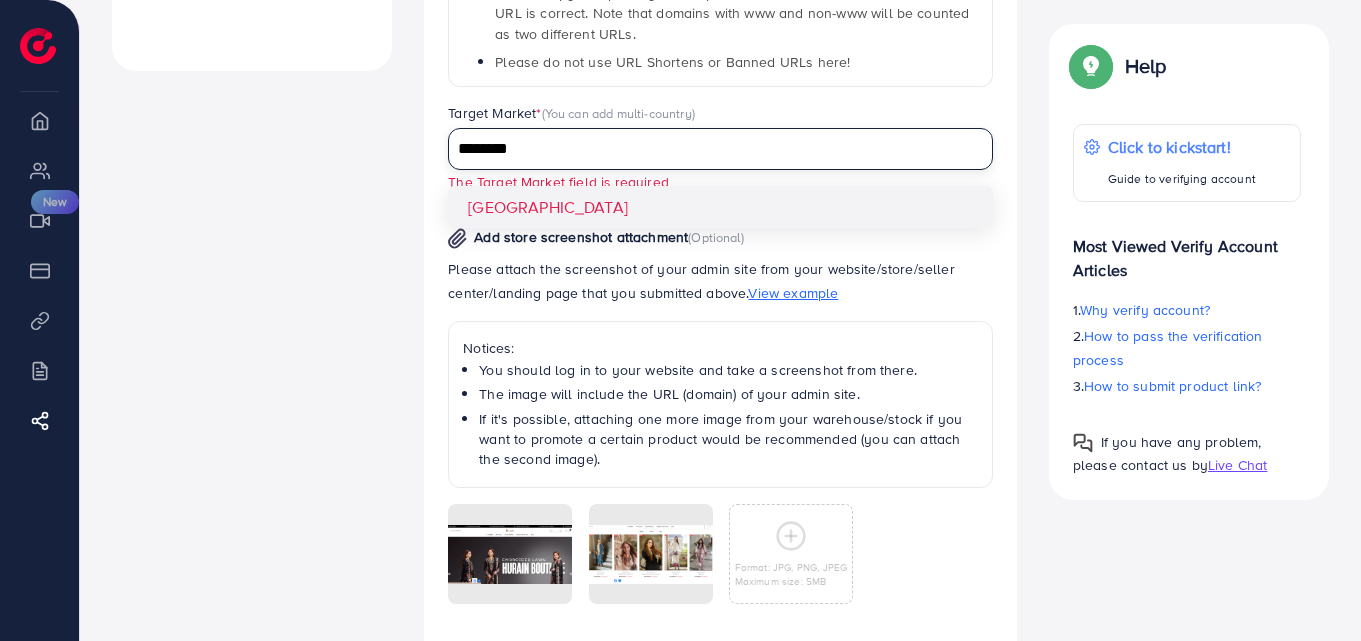 click on "********" at bounding box center (709, 149) 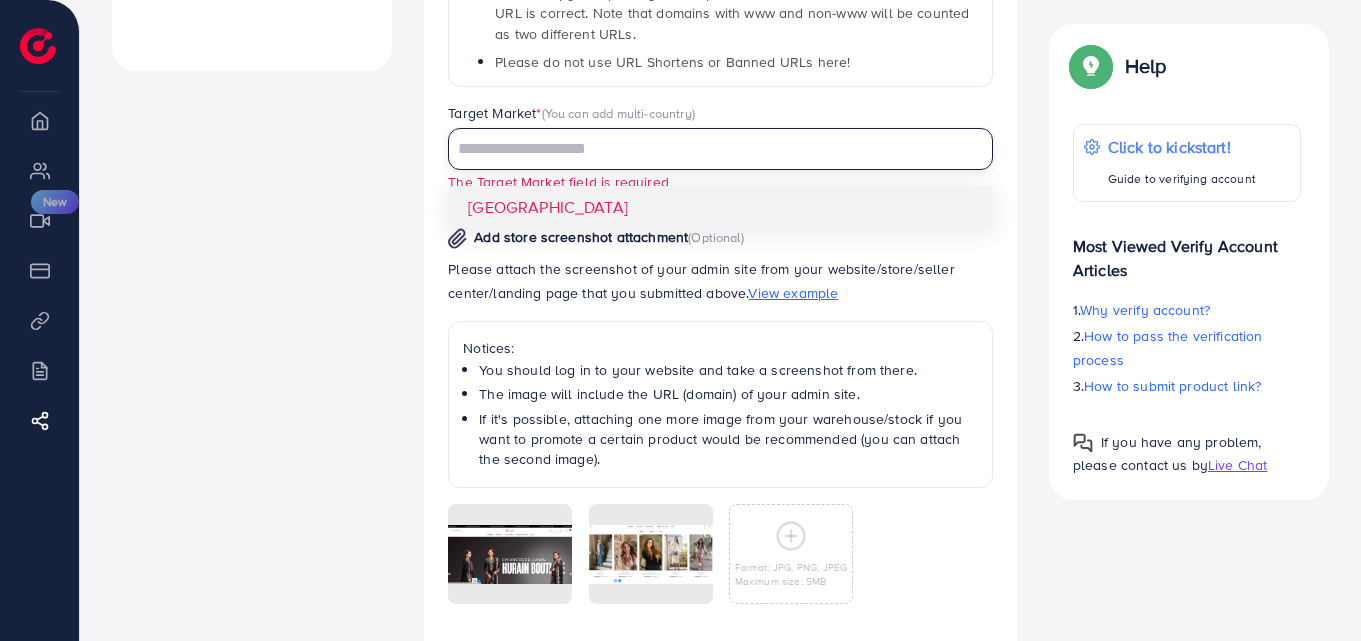 click on "**********" at bounding box center (720, 262) 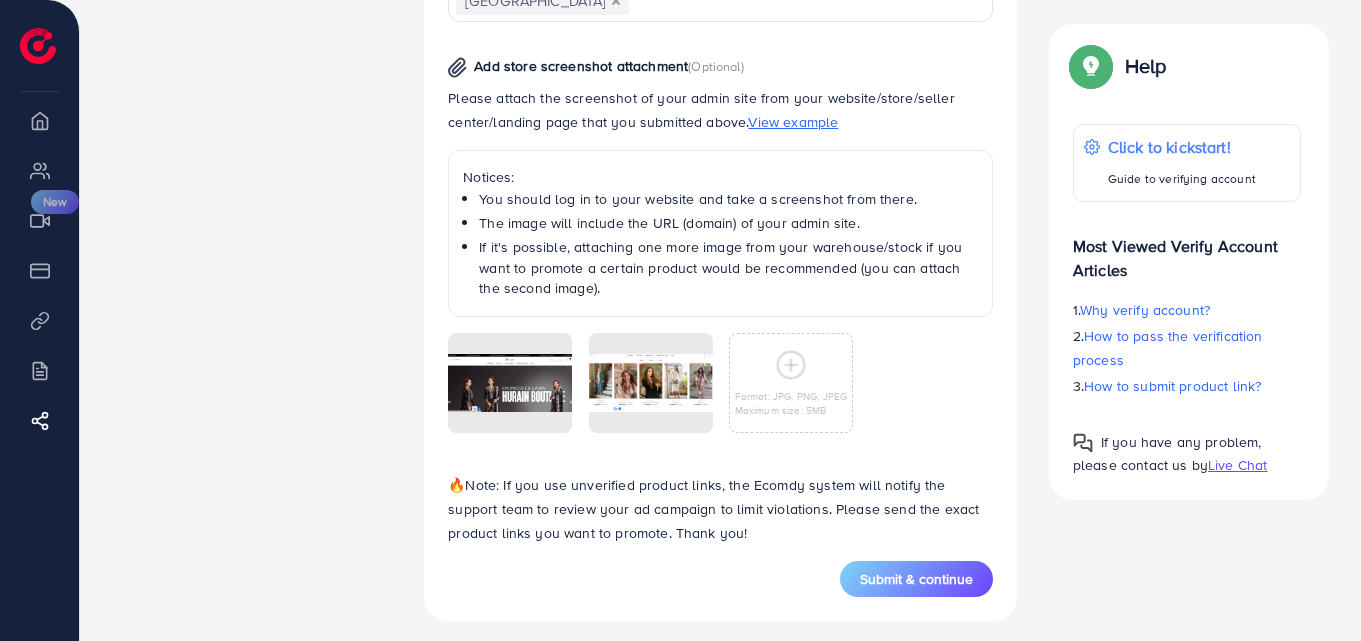 scroll, scrollTop: 1038, scrollLeft: 0, axis: vertical 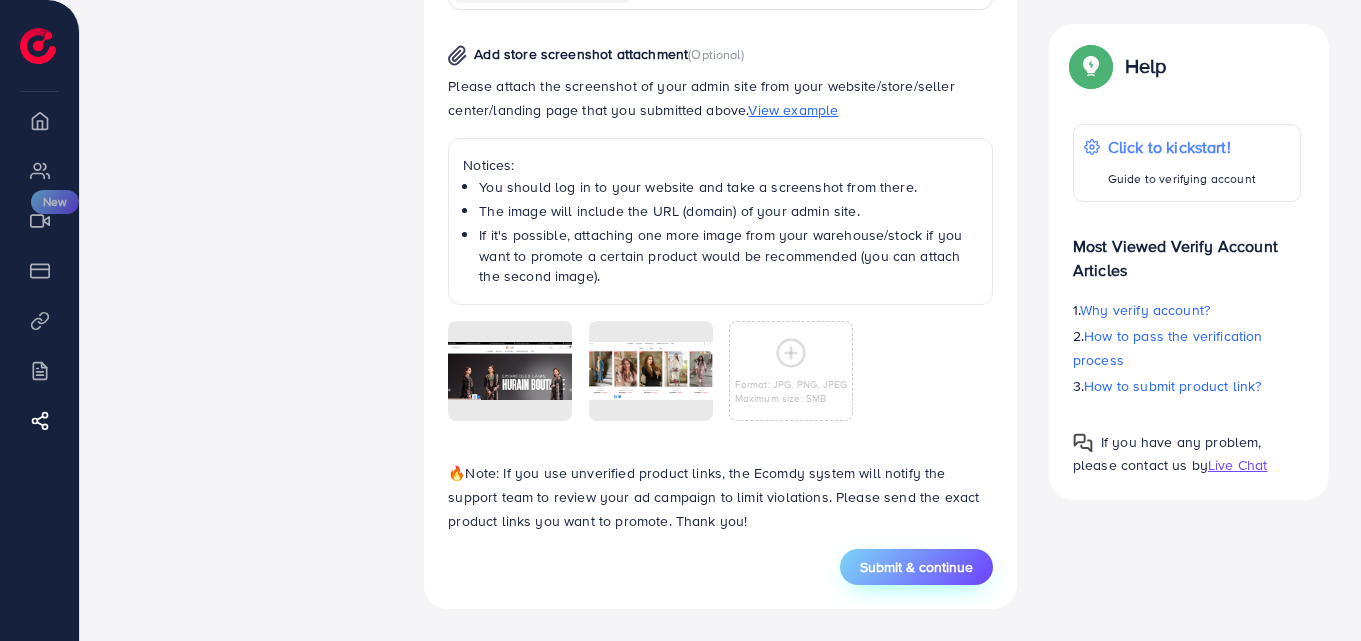 click on "Submit & continue" at bounding box center [916, 567] 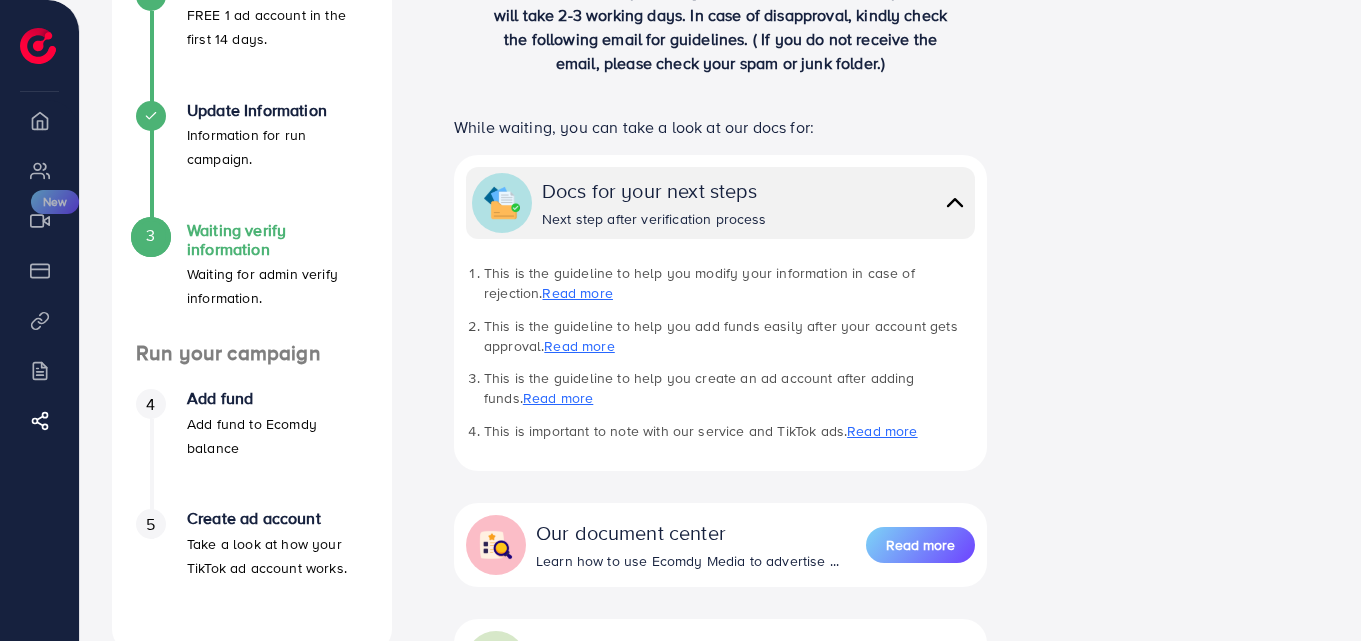 scroll, scrollTop: 297, scrollLeft: 0, axis: vertical 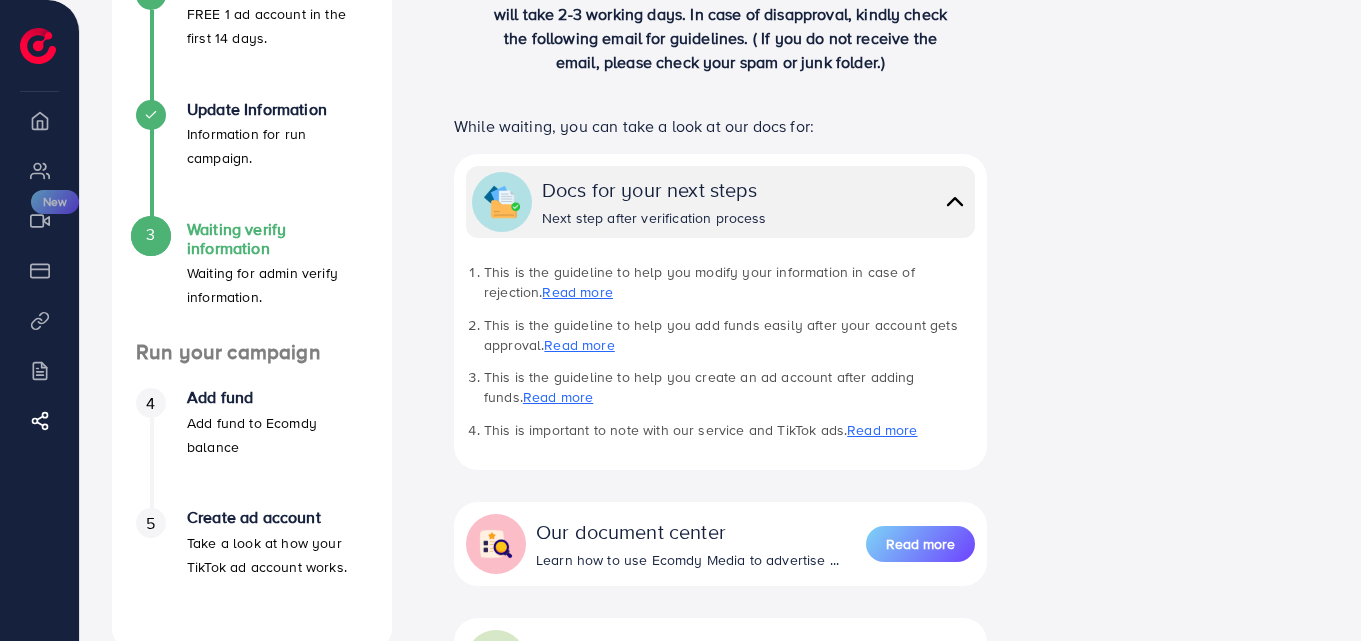 click on "Waiting verify information" at bounding box center (277, 239) 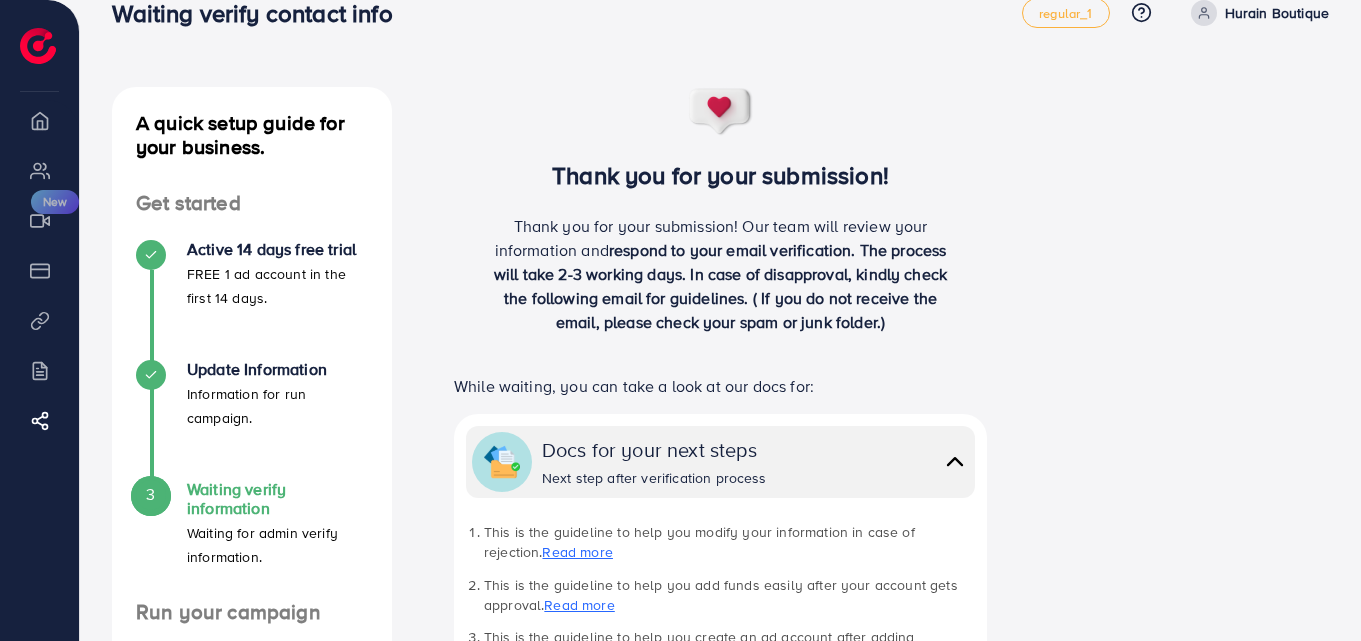 scroll, scrollTop: 0, scrollLeft: 0, axis: both 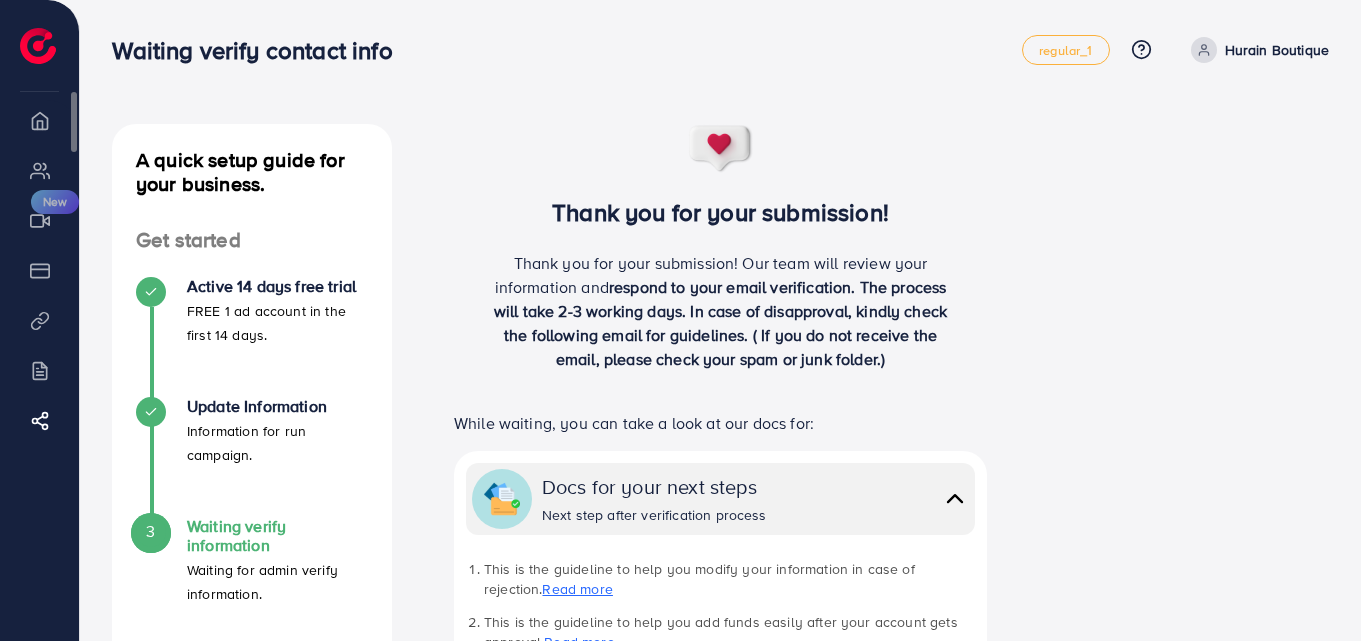 click on "Payment" at bounding box center (39, 270) 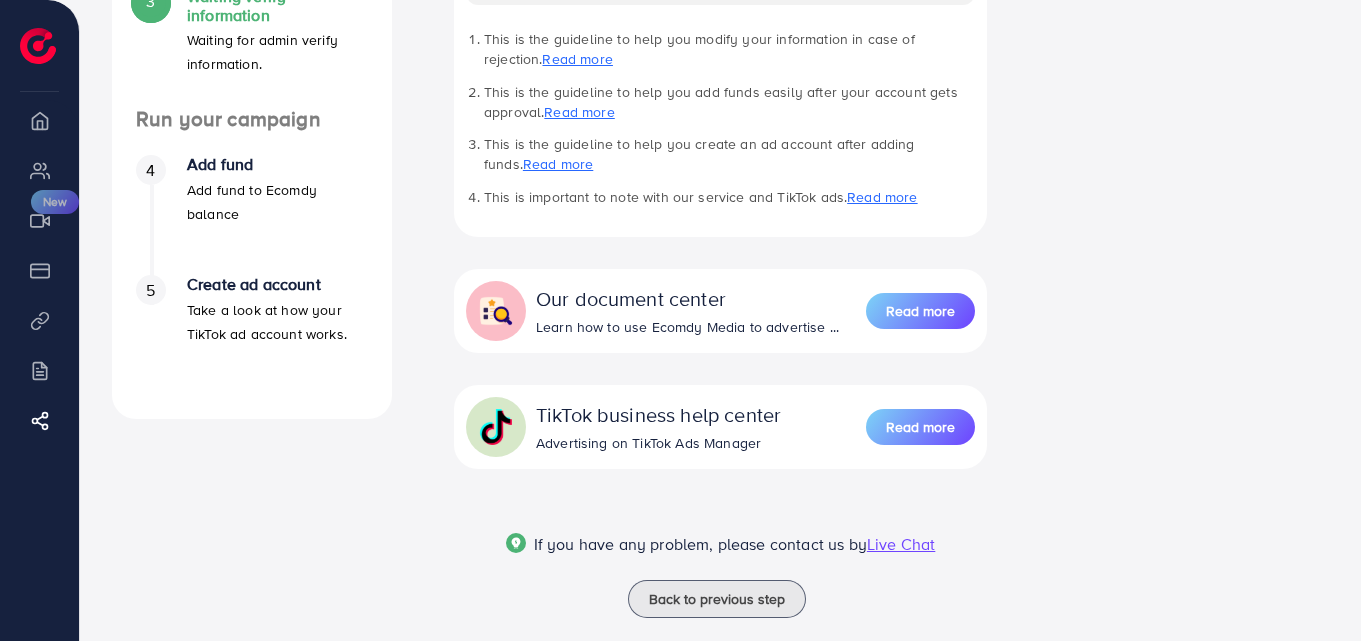 scroll, scrollTop: 531, scrollLeft: 0, axis: vertical 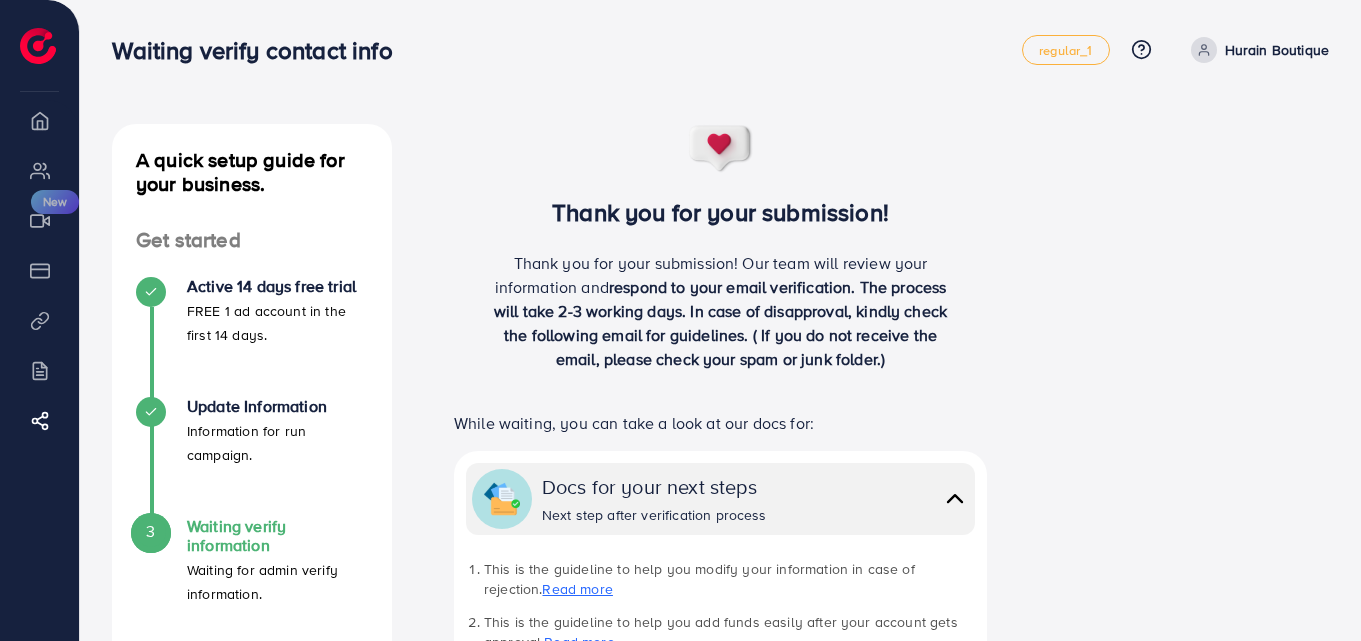 drag, startPoint x: 747, startPoint y: 6, endPoint x: 963, endPoint y: -87, distance: 235.17015 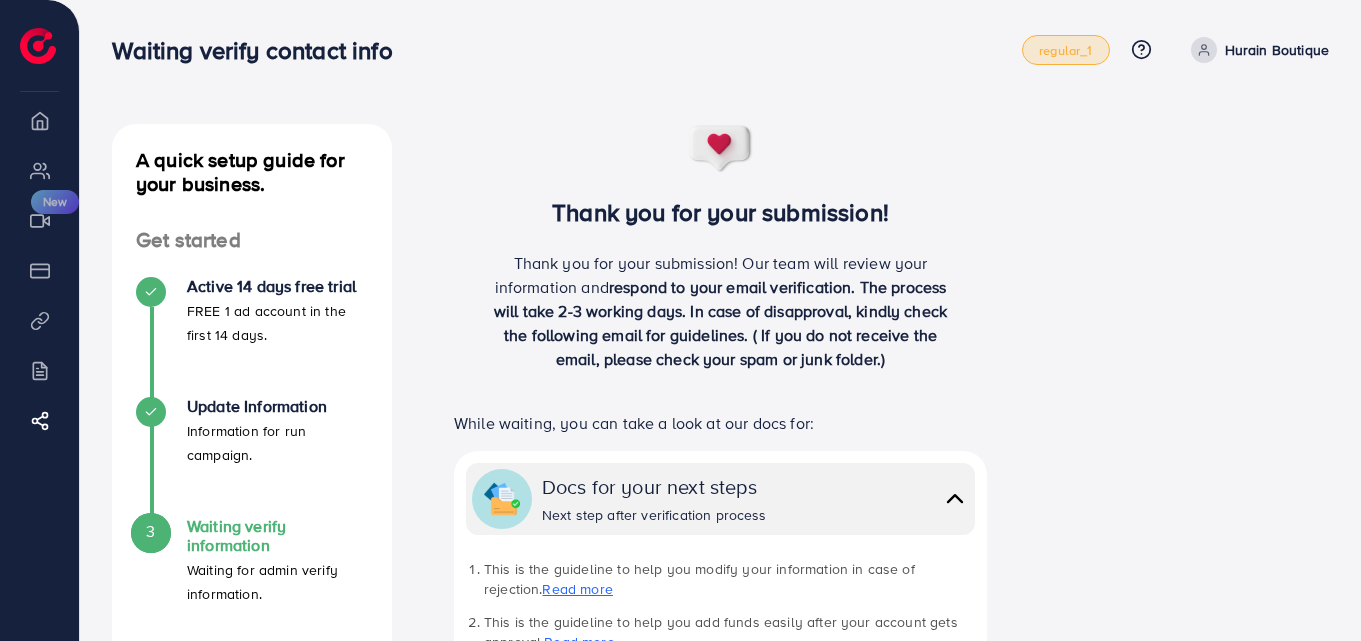 click on "regular_1" at bounding box center [1065, 50] 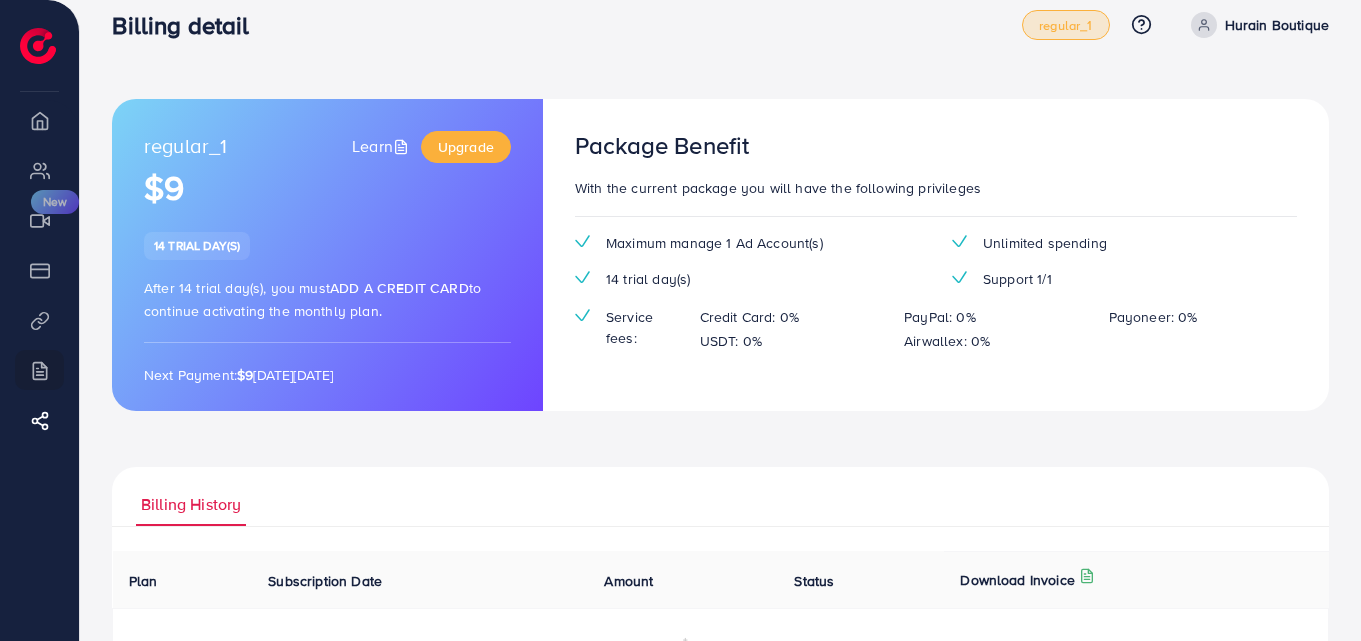 scroll, scrollTop: 0, scrollLeft: 0, axis: both 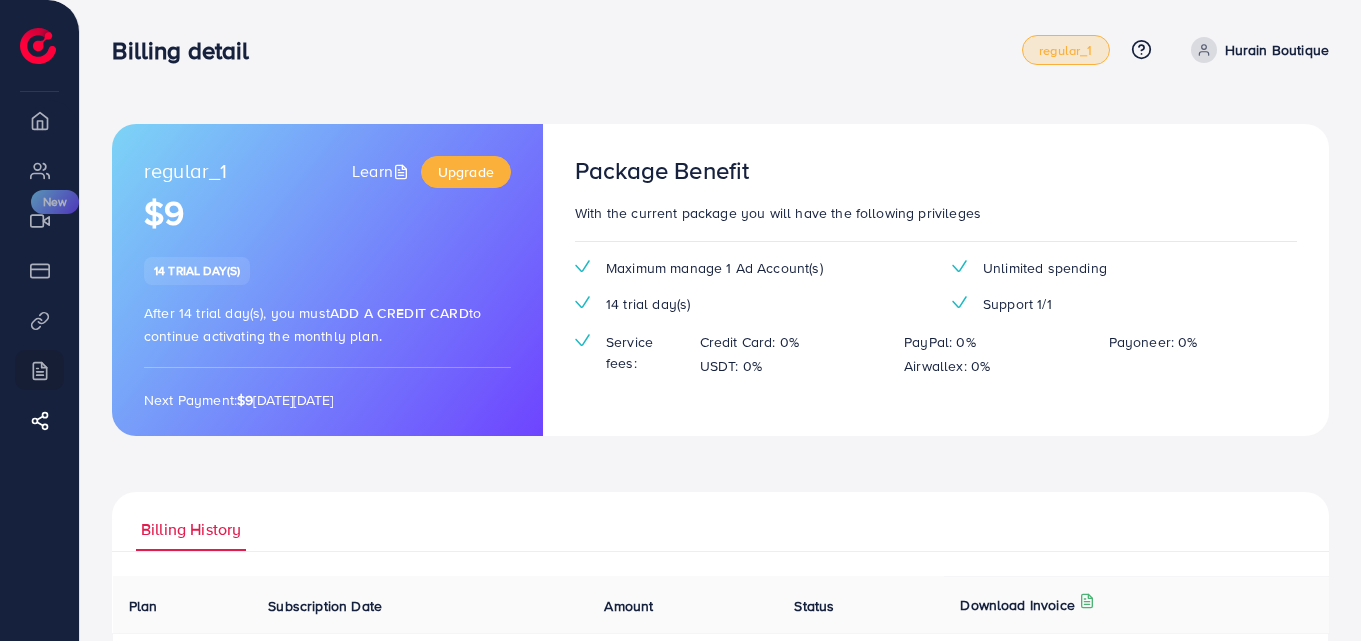 click on "Hurain Boutique" at bounding box center [1277, 50] 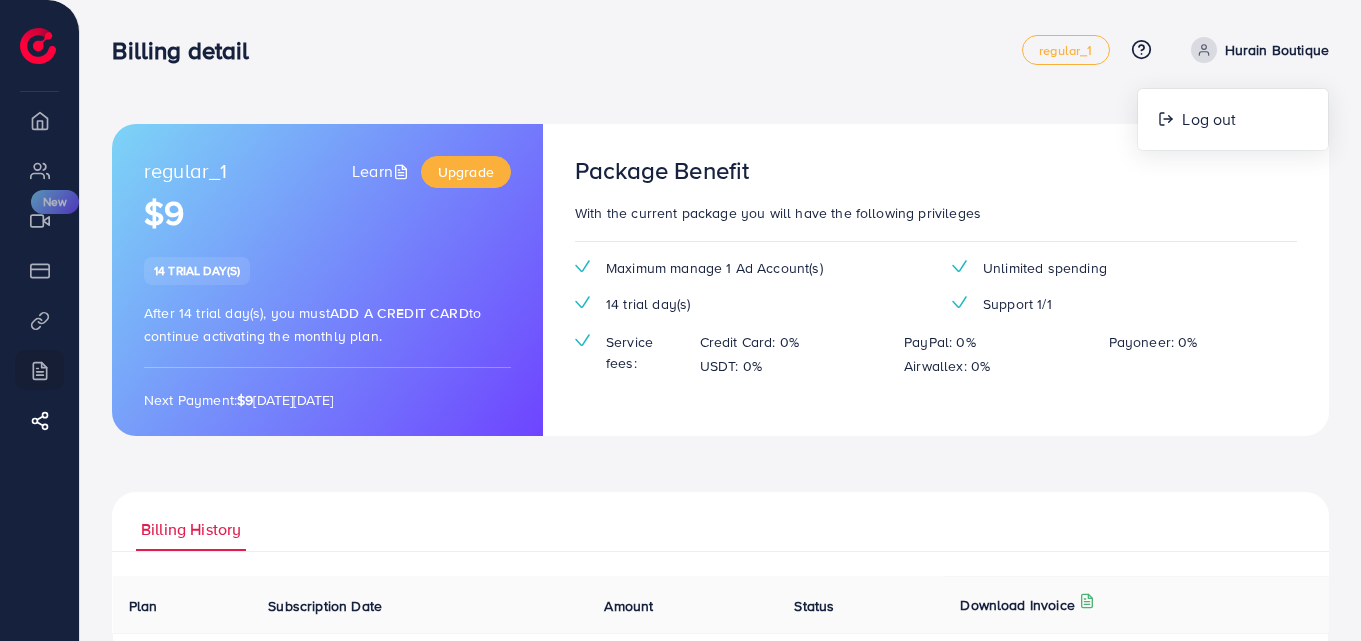 click on "Package Benefit   With the current package you will have the following privileges  Maximum manage 1 Ad Account(s) Unlimited spending 14 trial day(s)  Support 1/1 Service fees:  Credit Card: 0%   PayPal: 0%   Payoneer: 0%   USDT: 0%   Airwallex: 0%" at bounding box center [936, 280] 